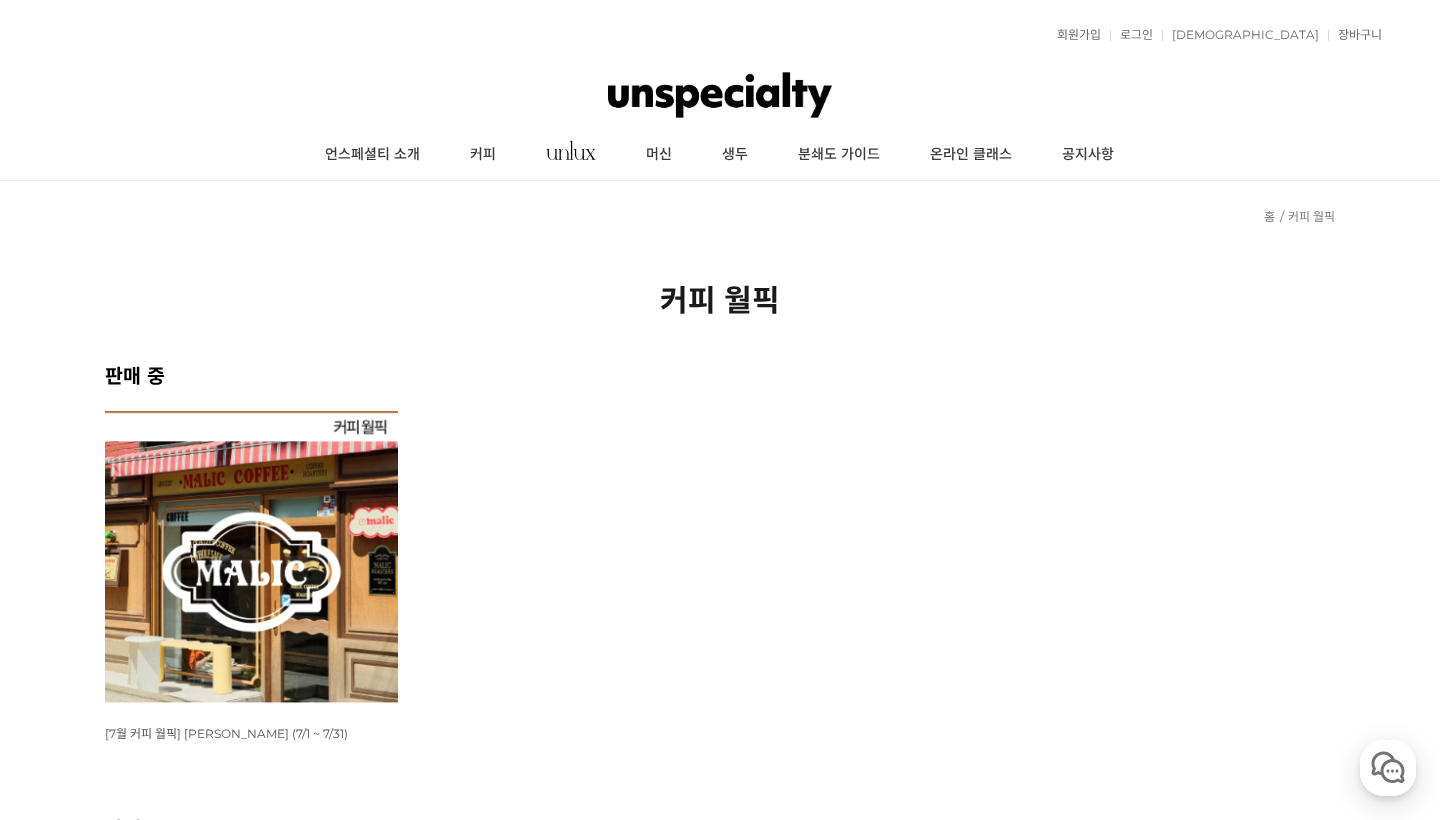 scroll, scrollTop: 741, scrollLeft: 0, axis: vertical 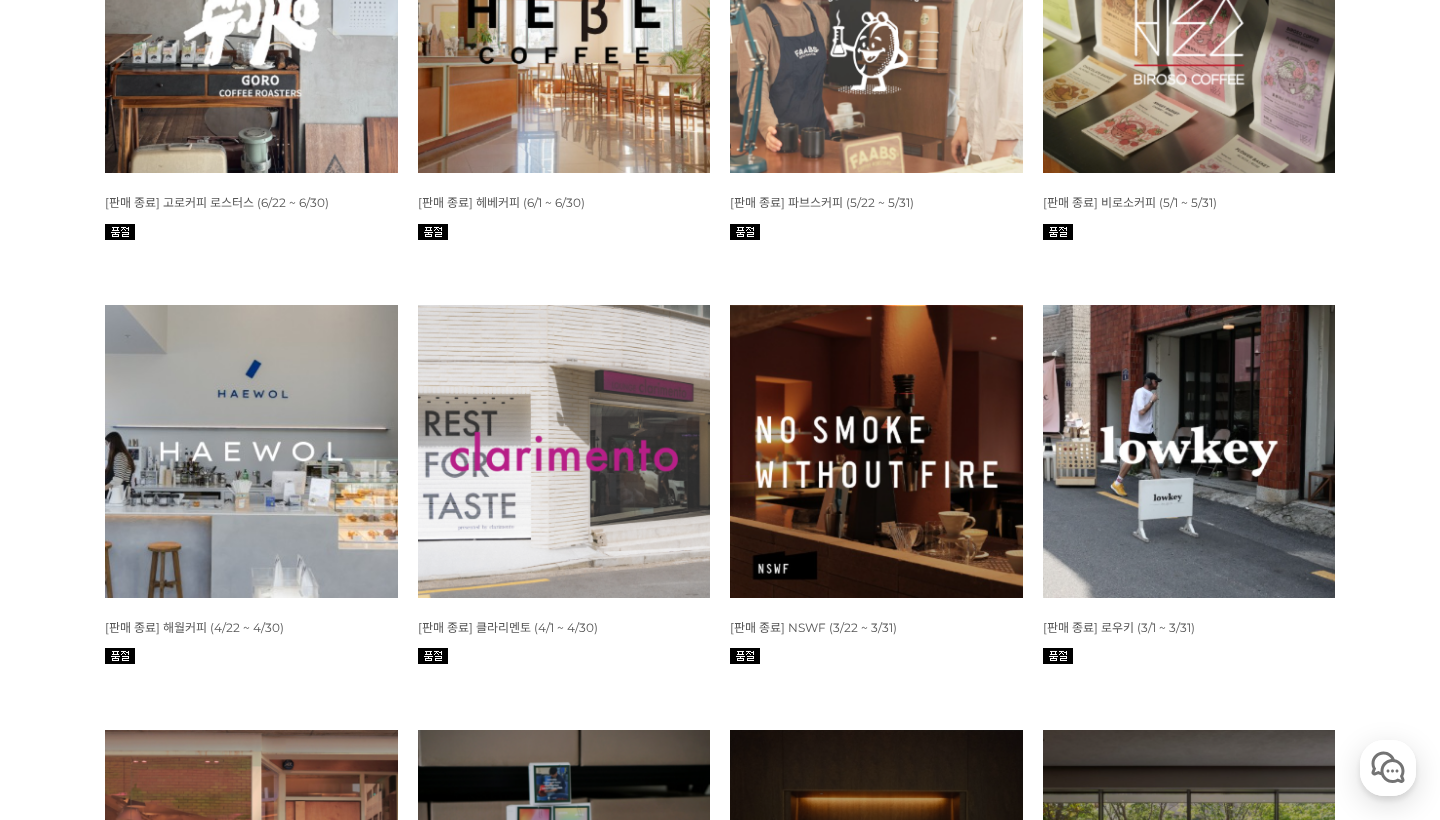 click at bounding box center [564, 27] 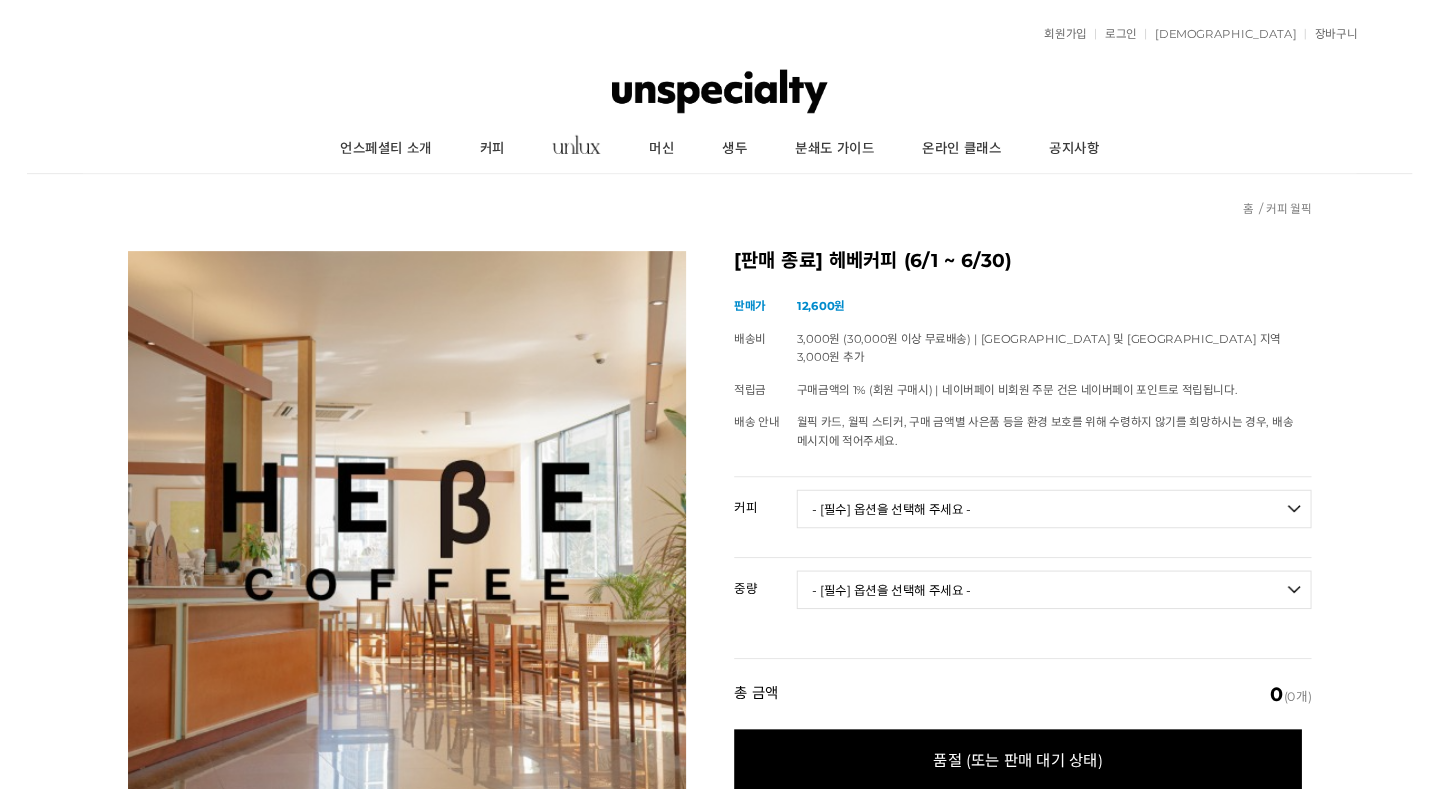scroll, scrollTop: 0, scrollLeft: 0, axis: both 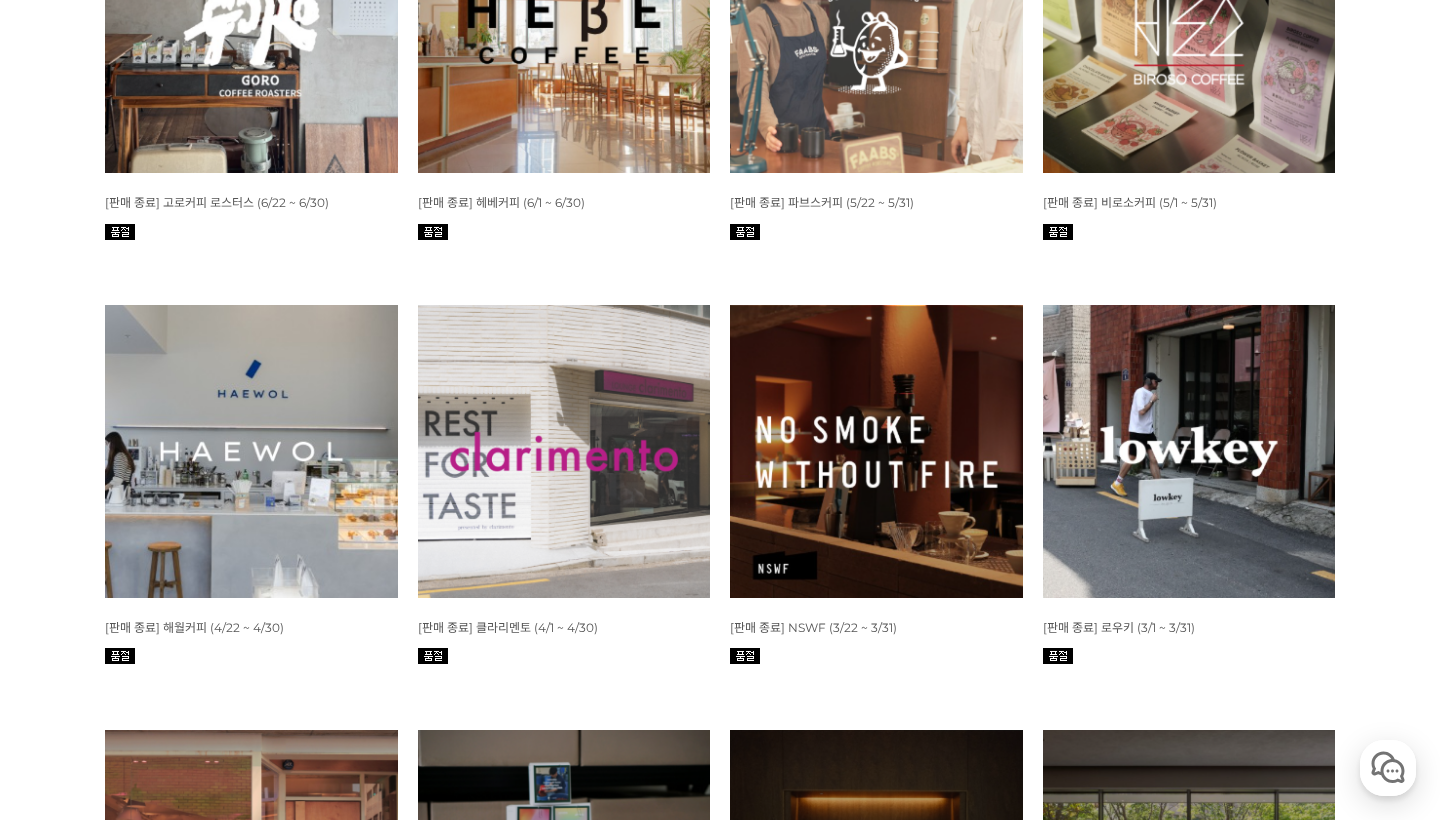 click at bounding box center [1189, 27] 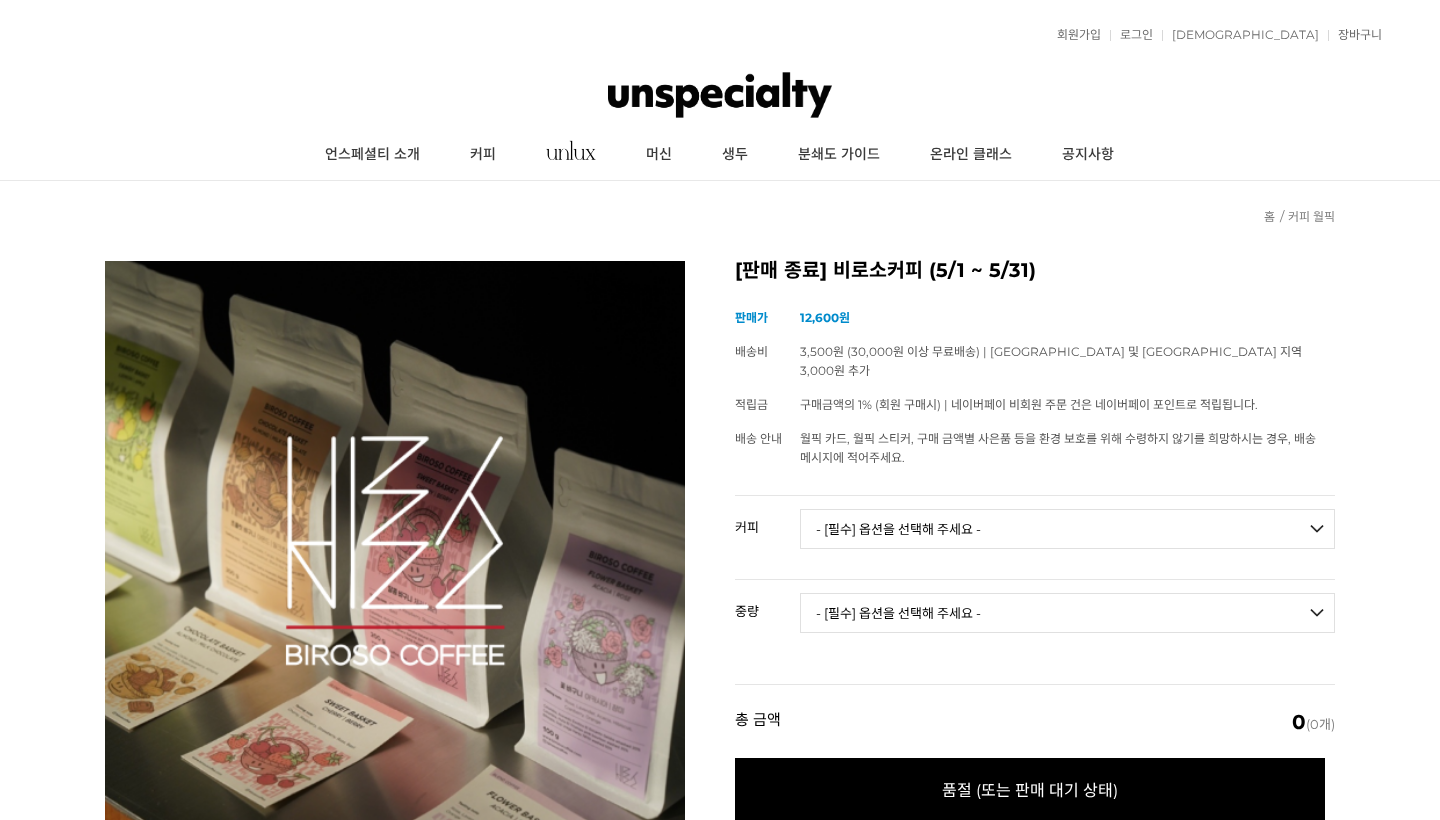 scroll, scrollTop: 0, scrollLeft: 0, axis: both 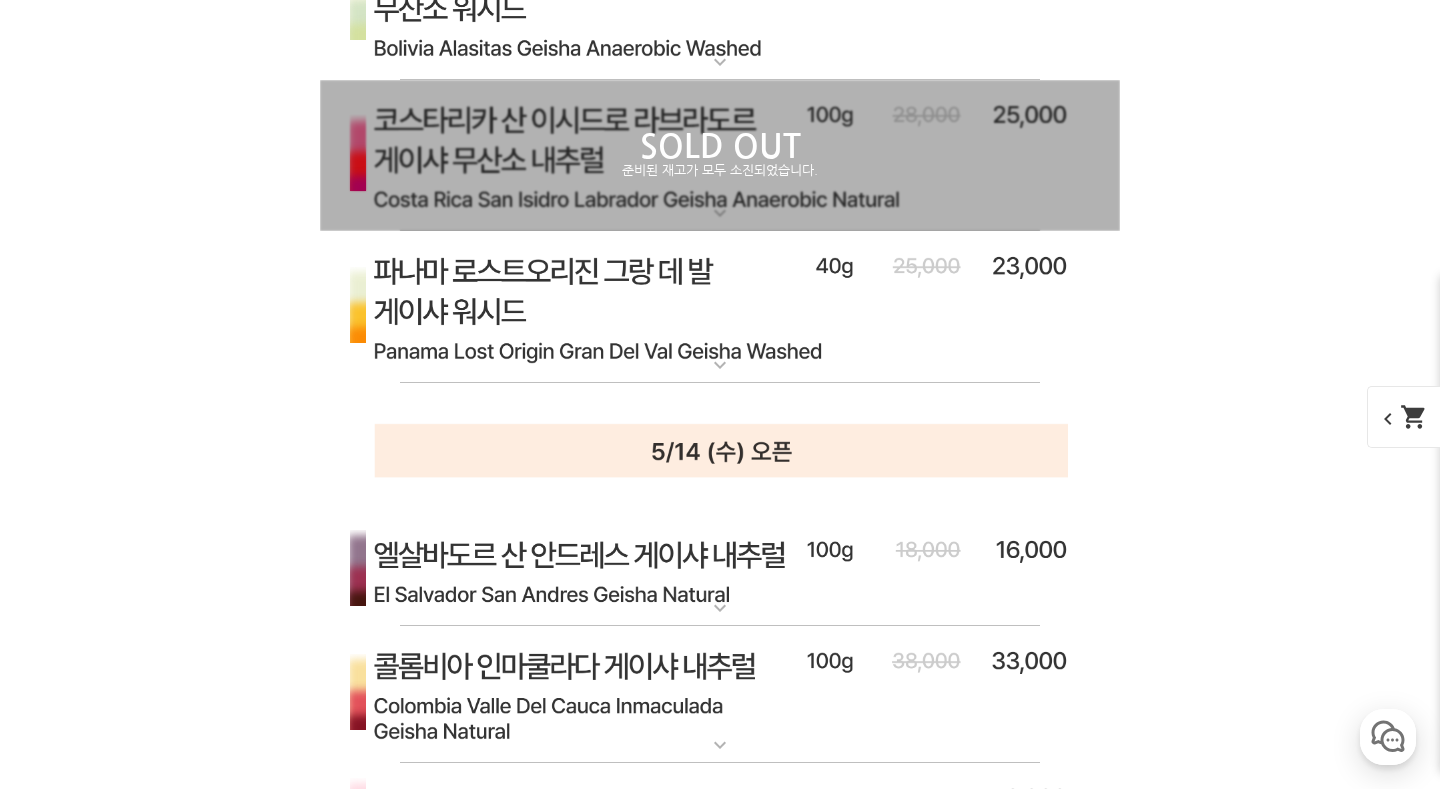 click at bounding box center (720, 307) 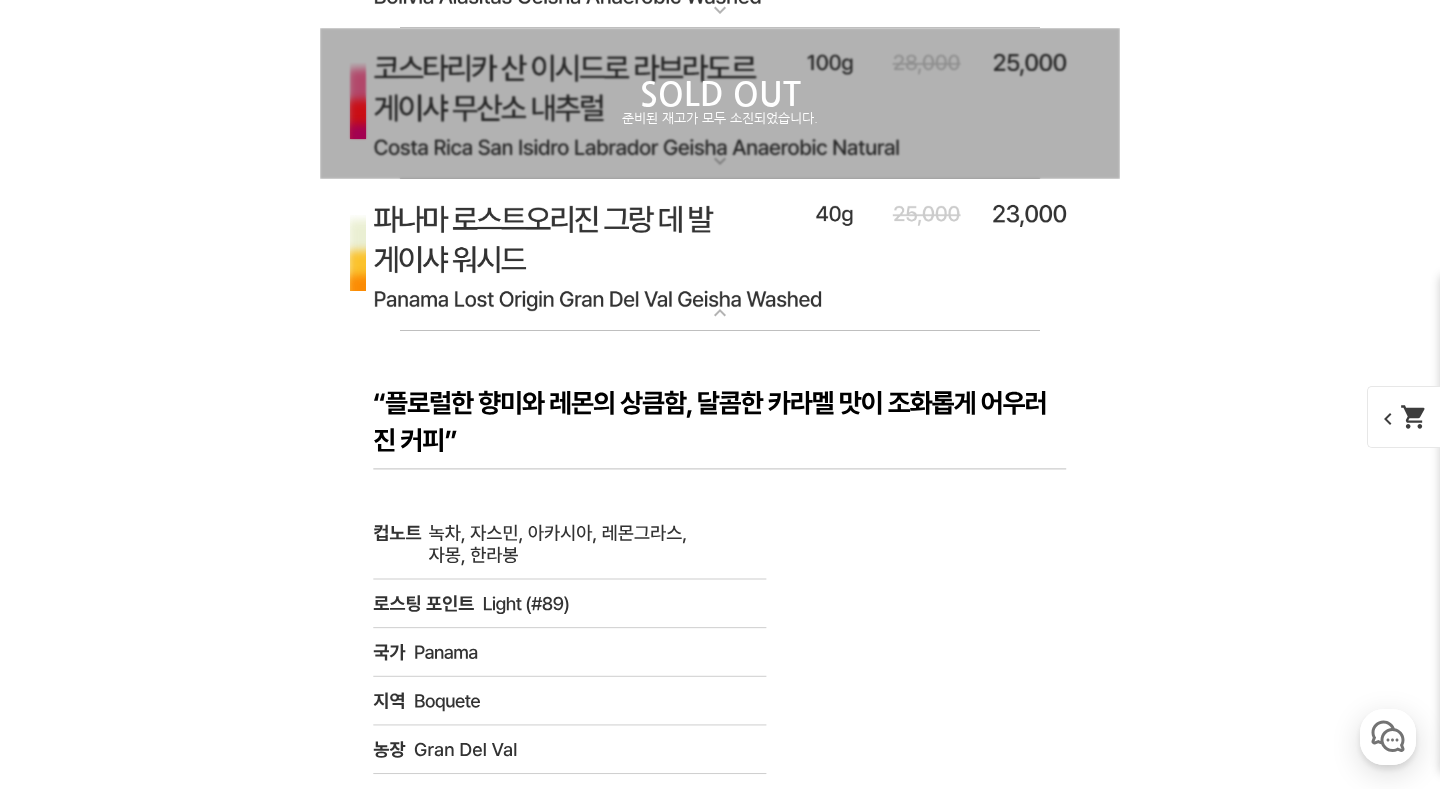 scroll, scrollTop: 10470, scrollLeft: 0, axis: vertical 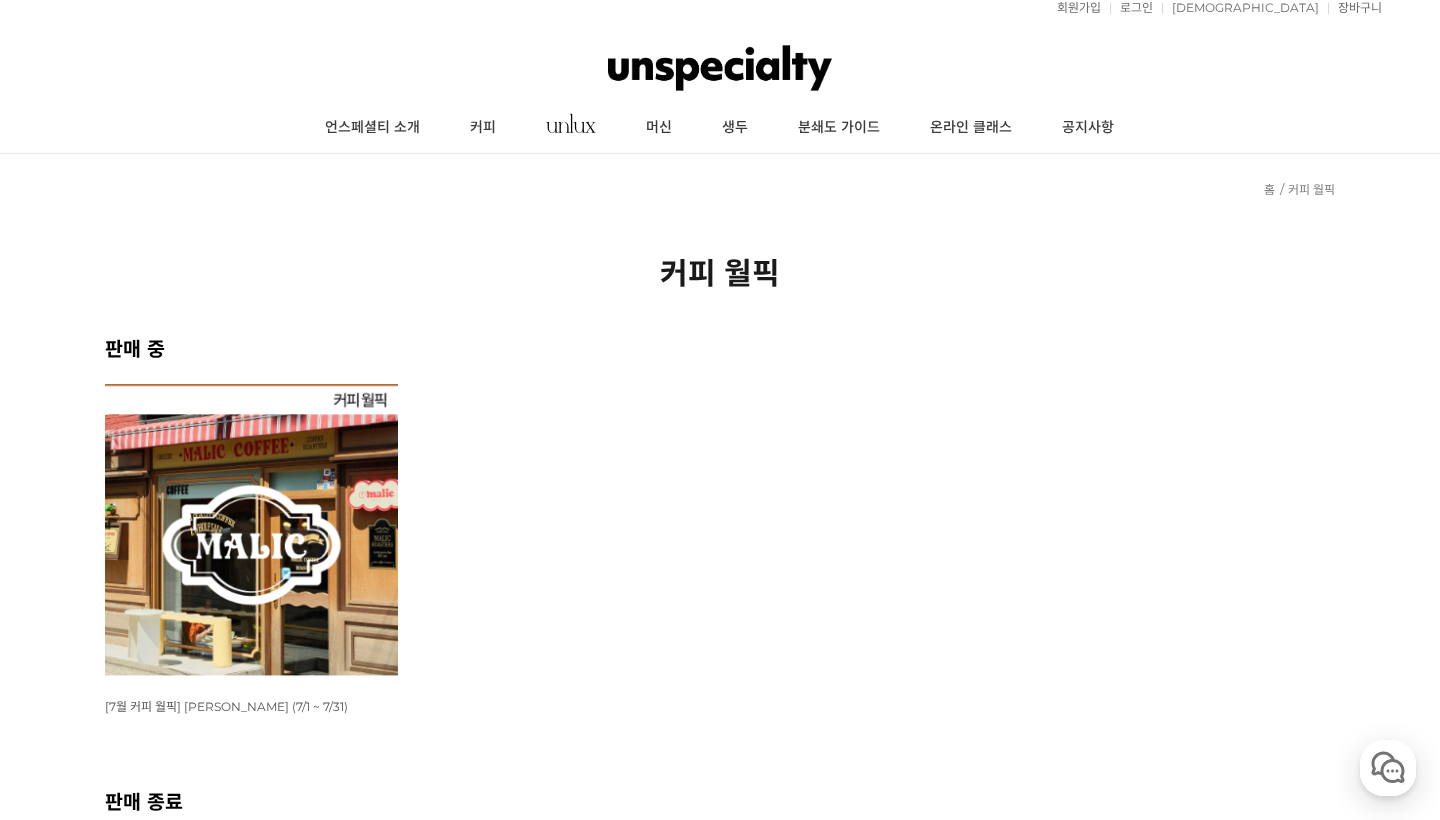 click at bounding box center [251, 530] 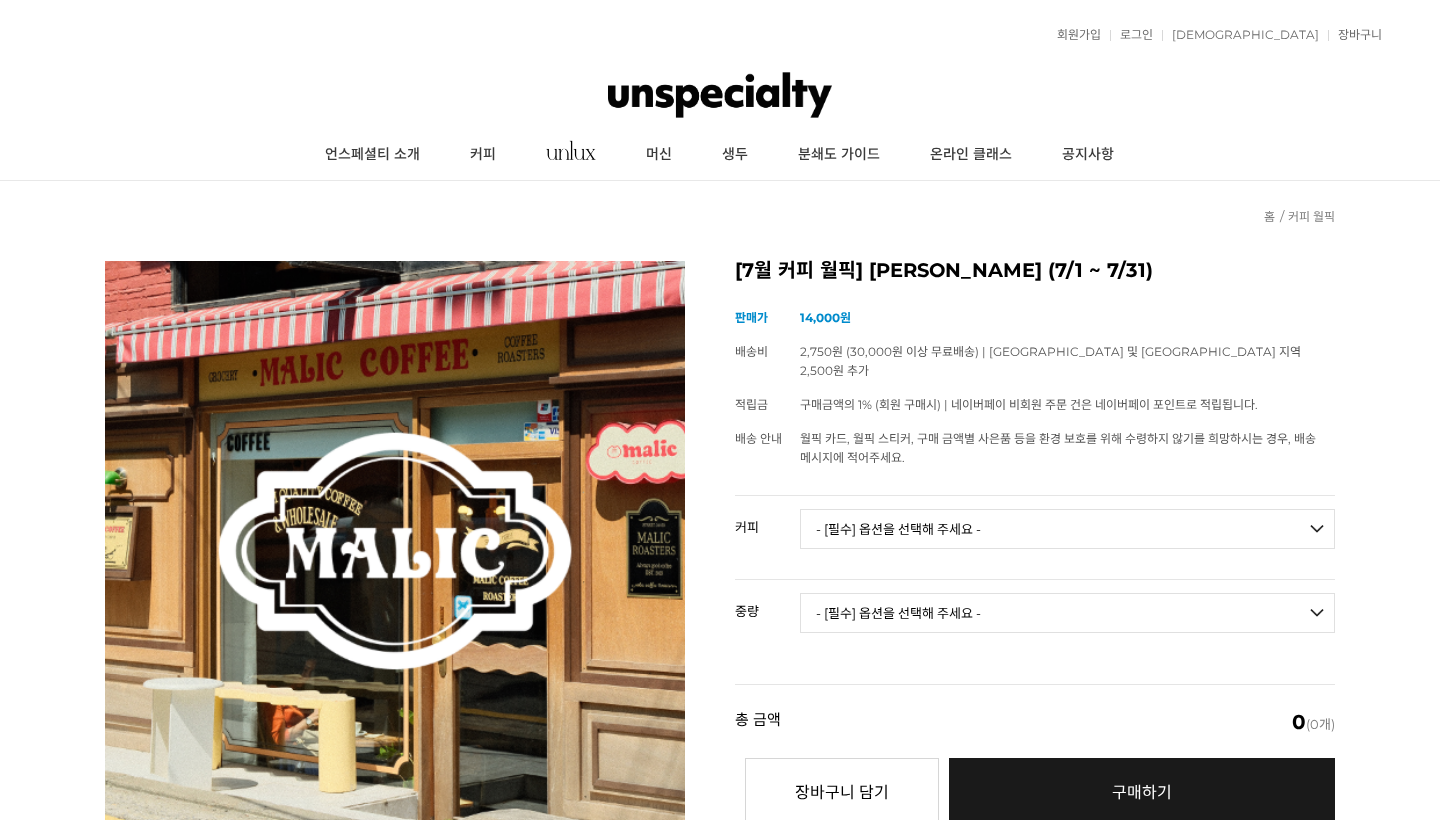 scroll, scrollTop: 0, scrollLeft: 0, axis: both 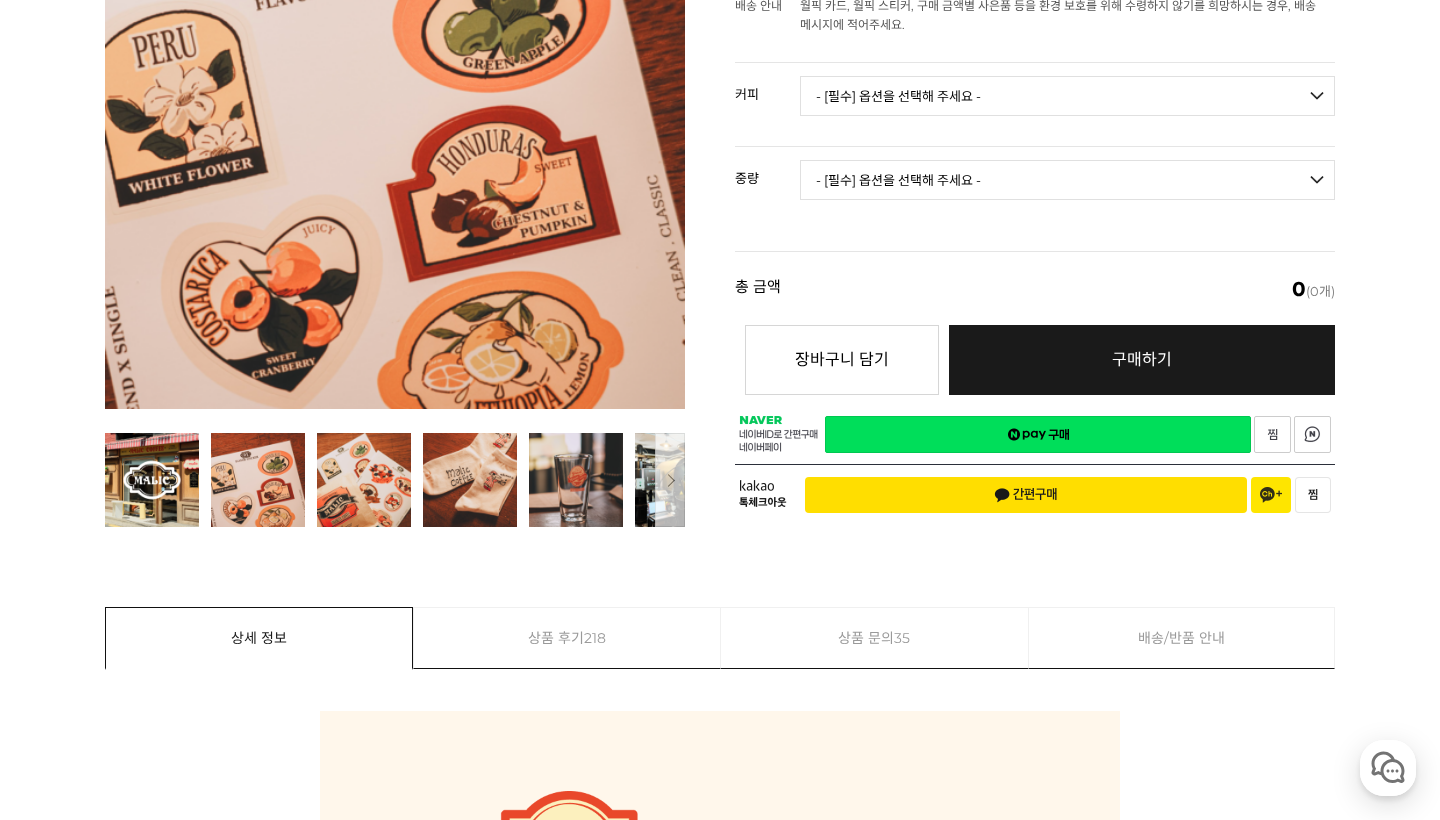 click at bounding box center (258, 480) 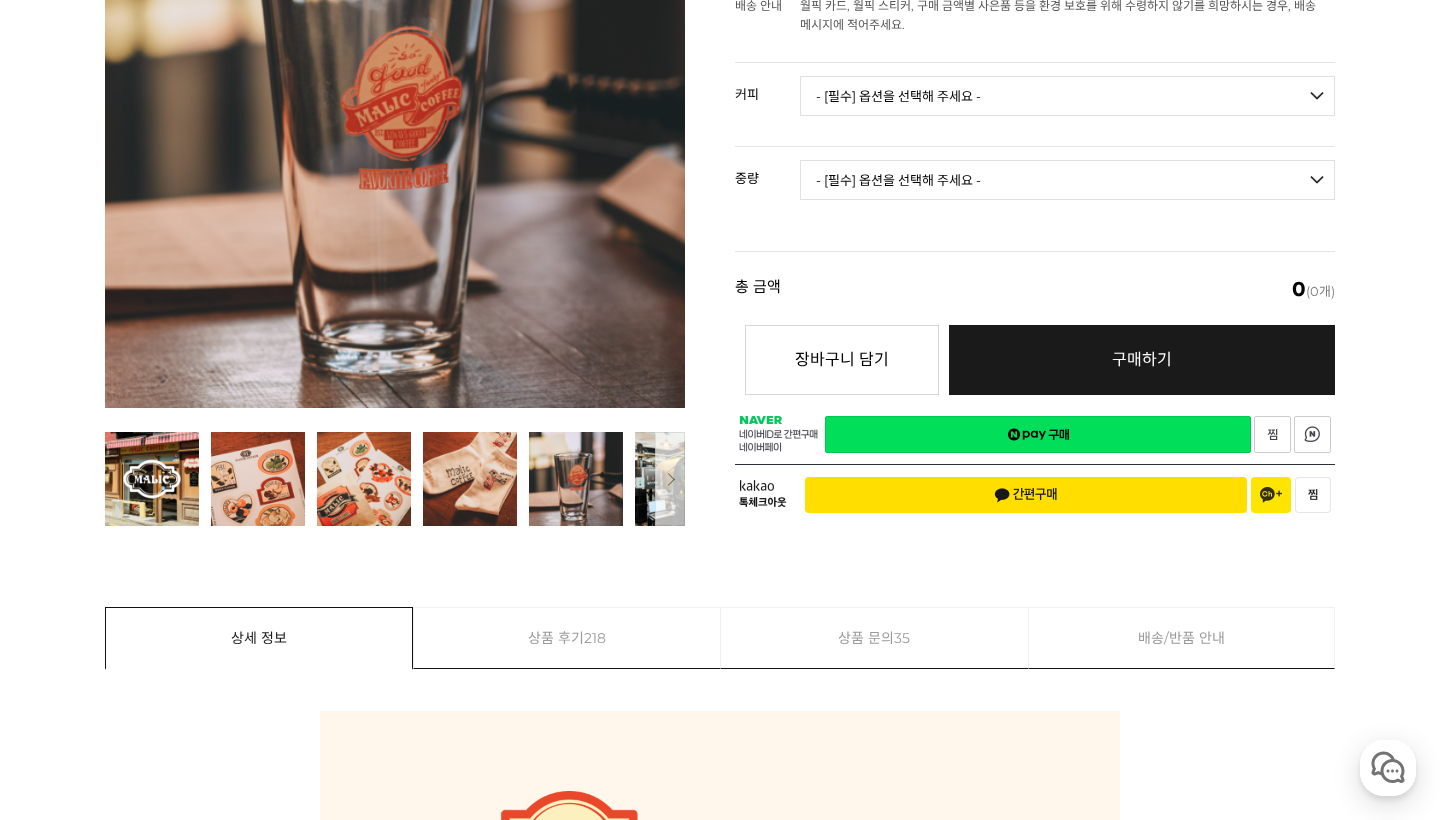 click on "다음" at bounding box center (670, 479) 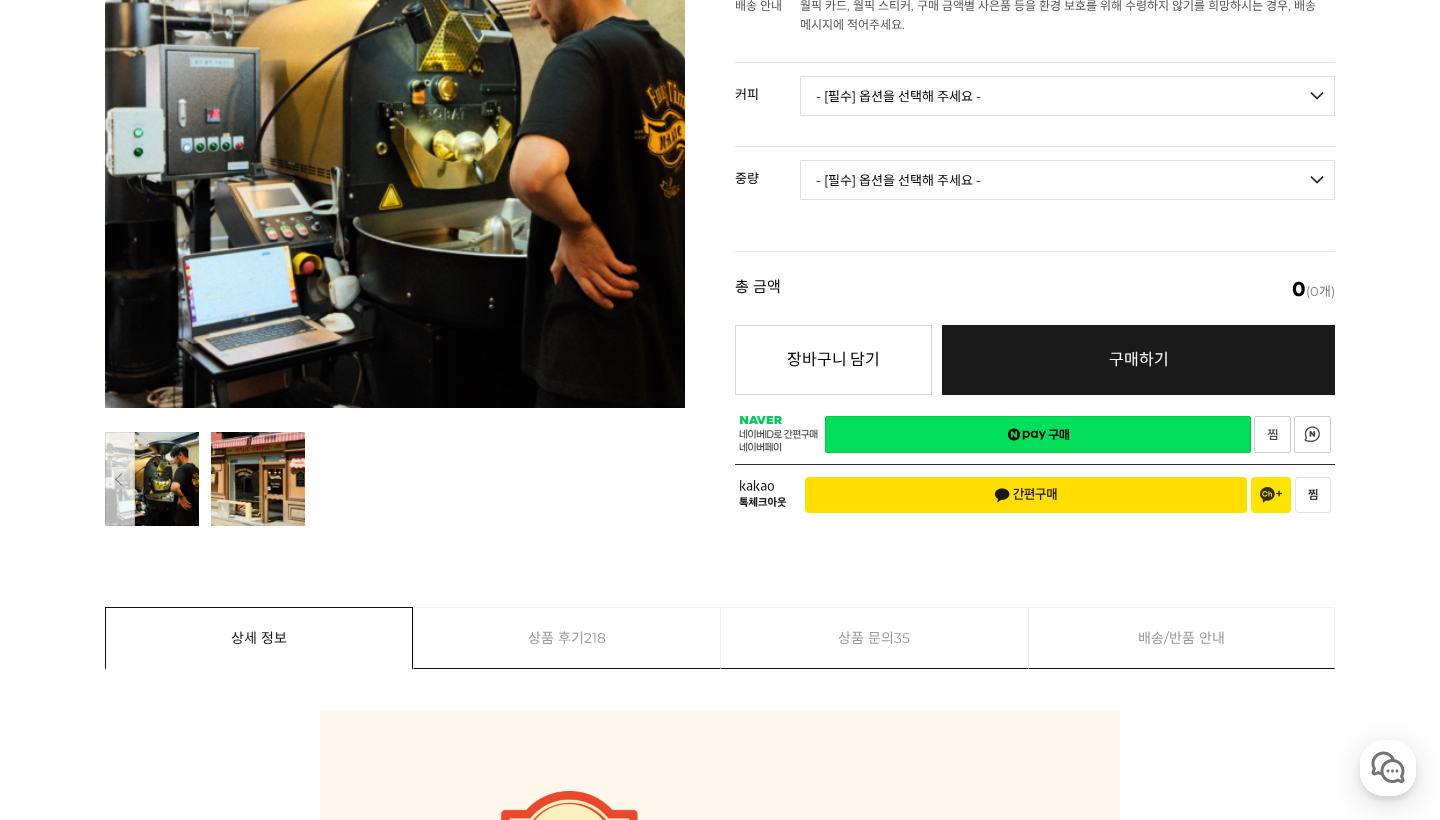click on "이전" at bounding box center [120, 479] 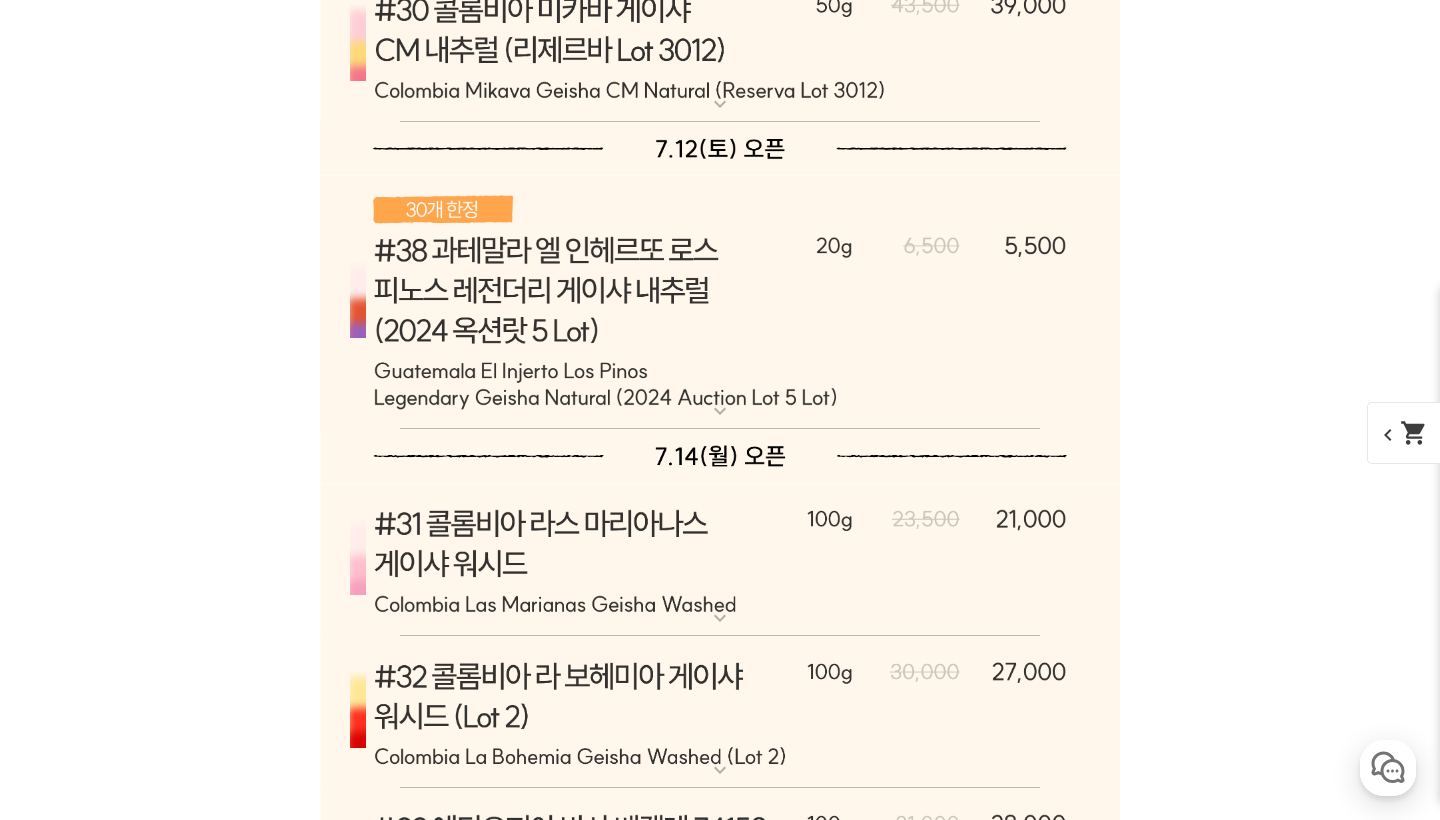 scroll, scrollTop: 13585, scrollLeft: 0, axis: vertical 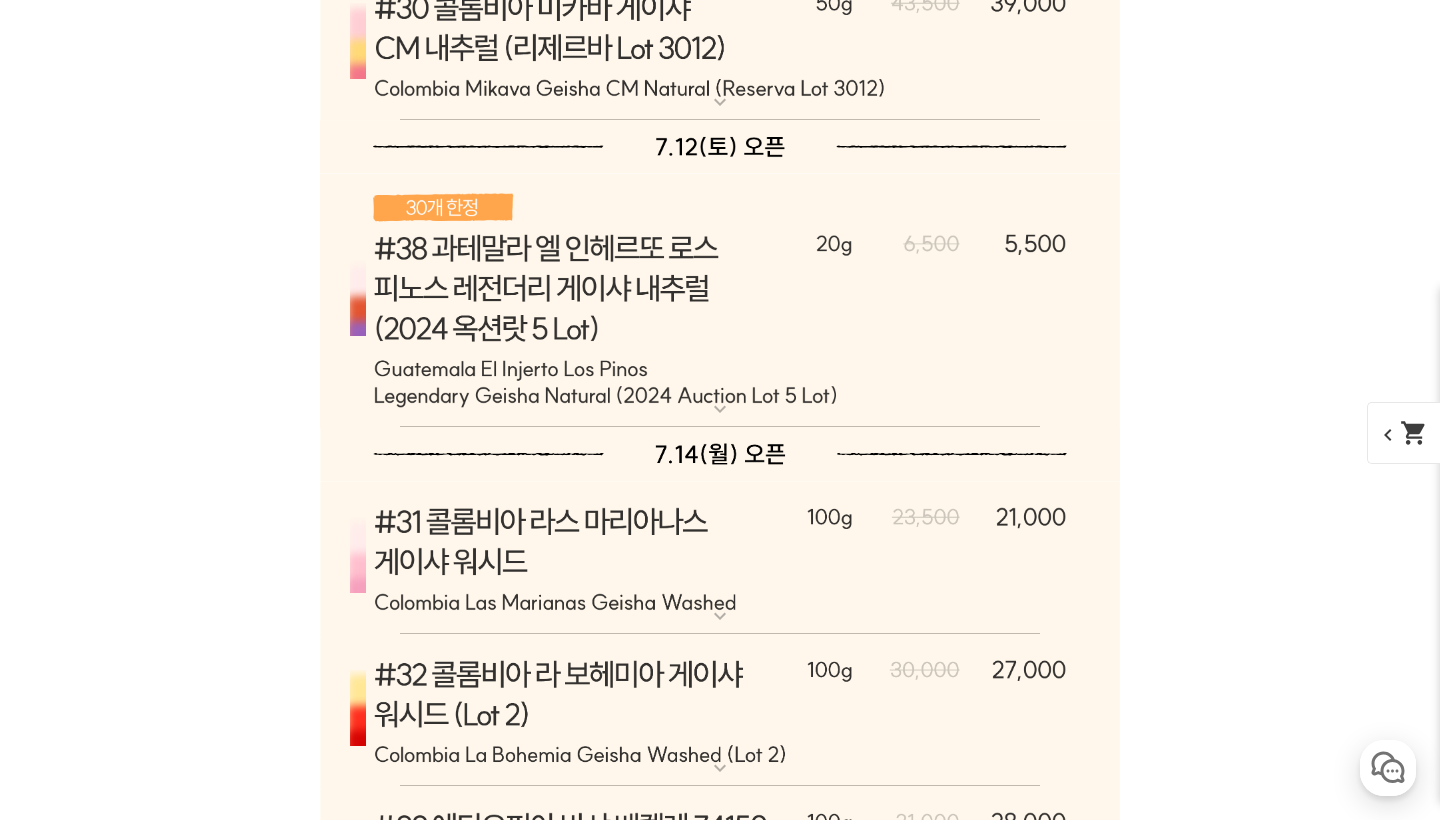 click at bounding box center (720, 300) 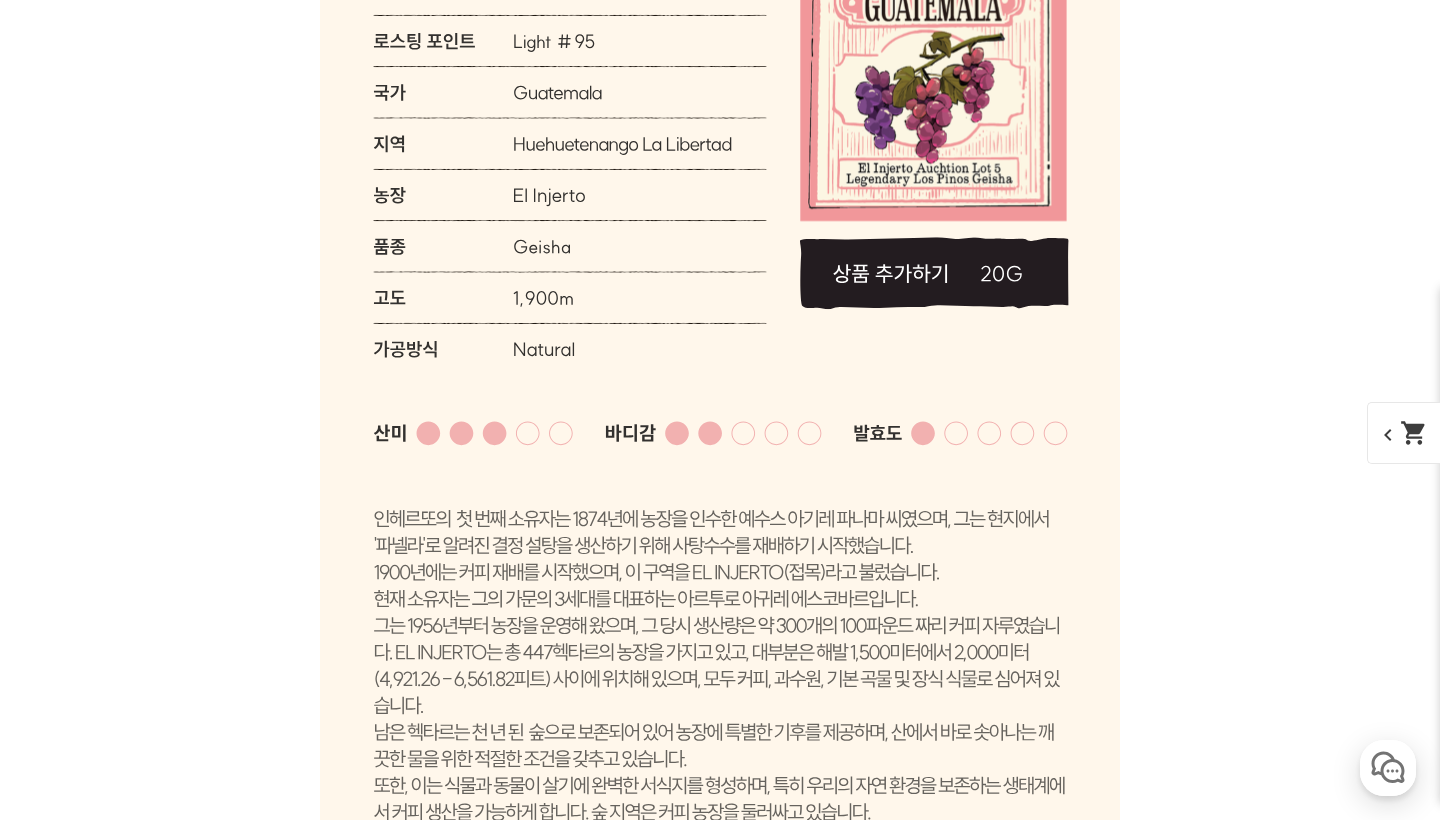 scroll, scrollTop: 14217, scrollLeft: 0, axis: vertical 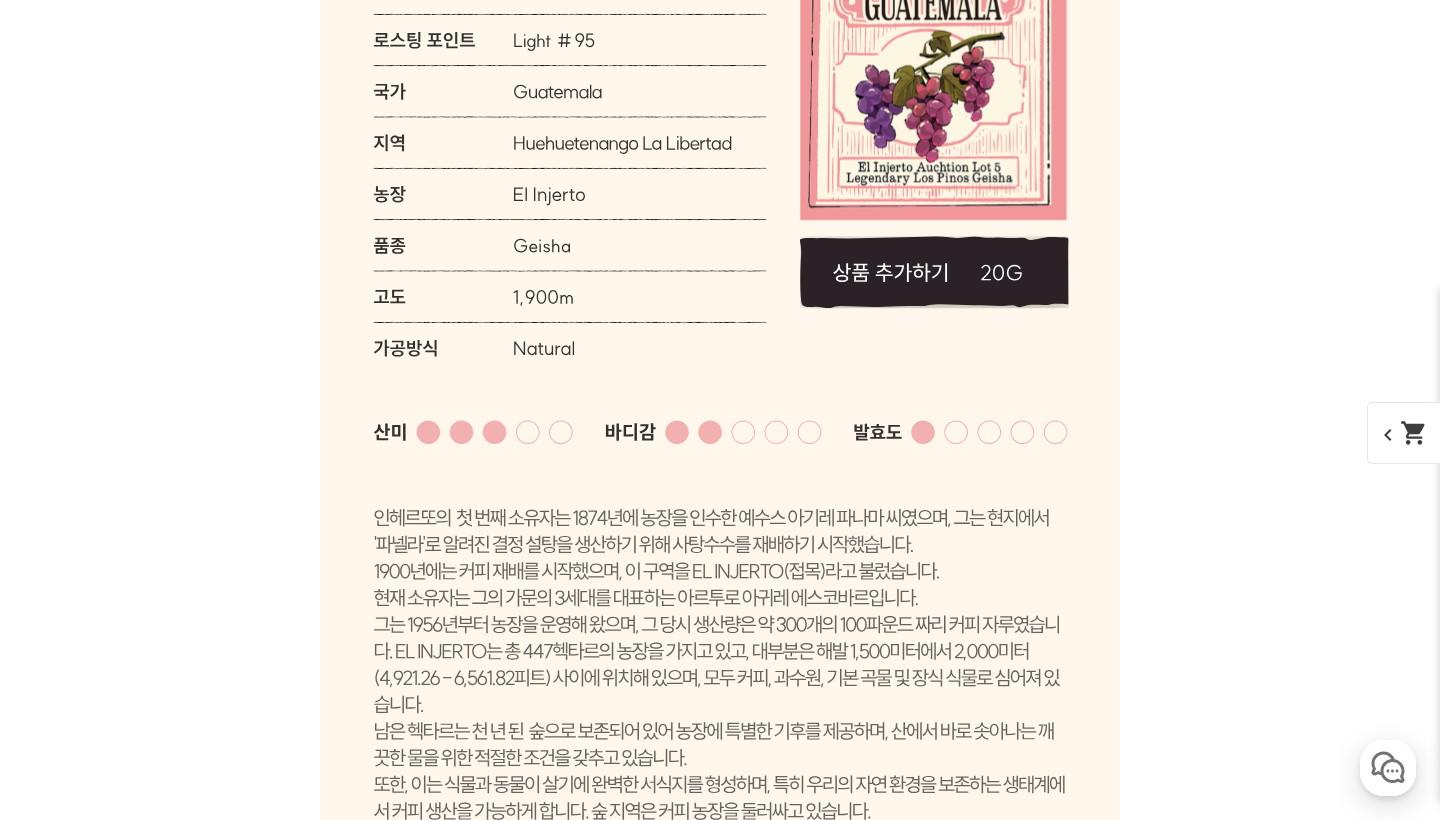 click 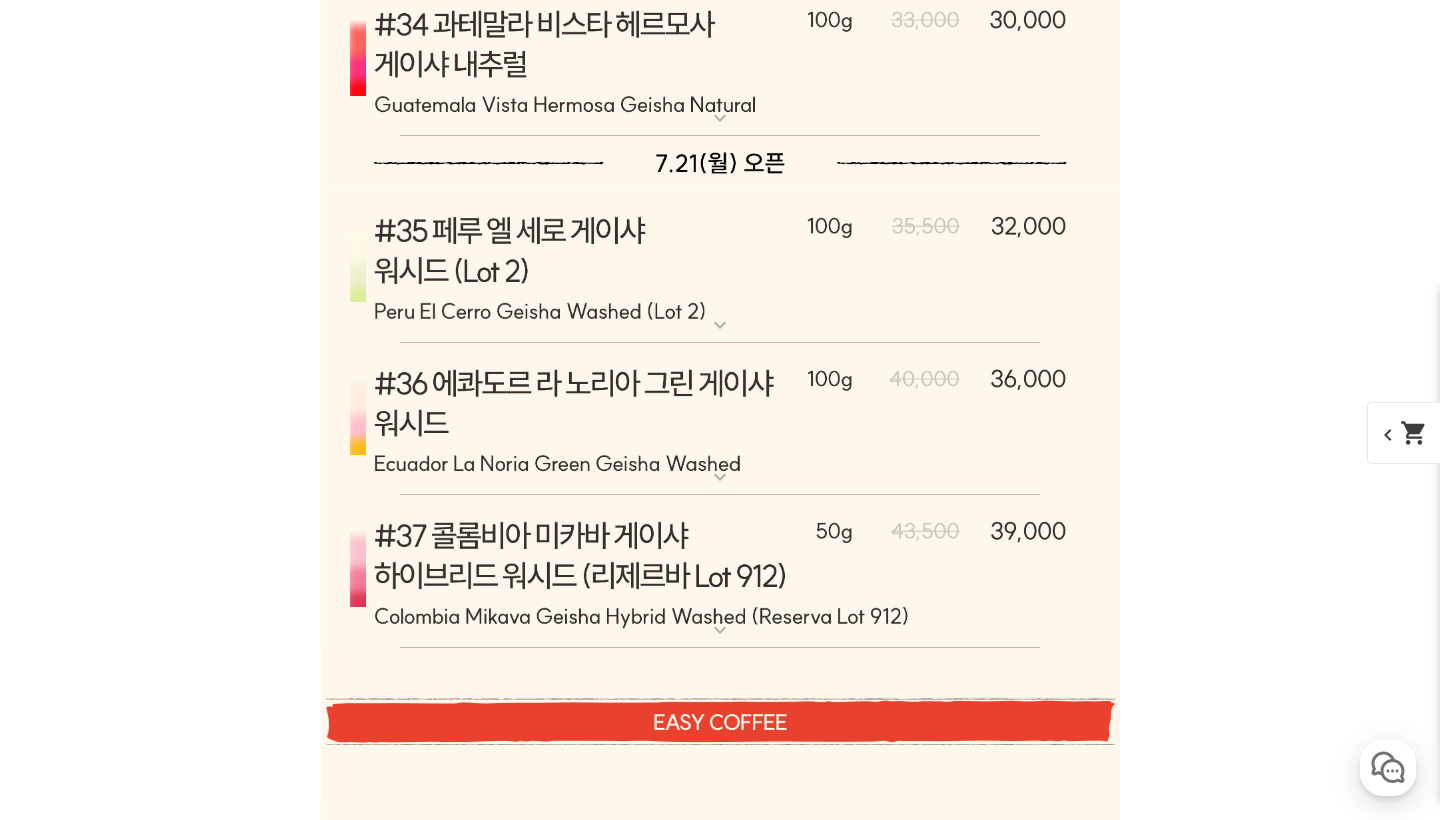 scroll, scrollTop: 15675, scrollLeft: 0, axis: vertical 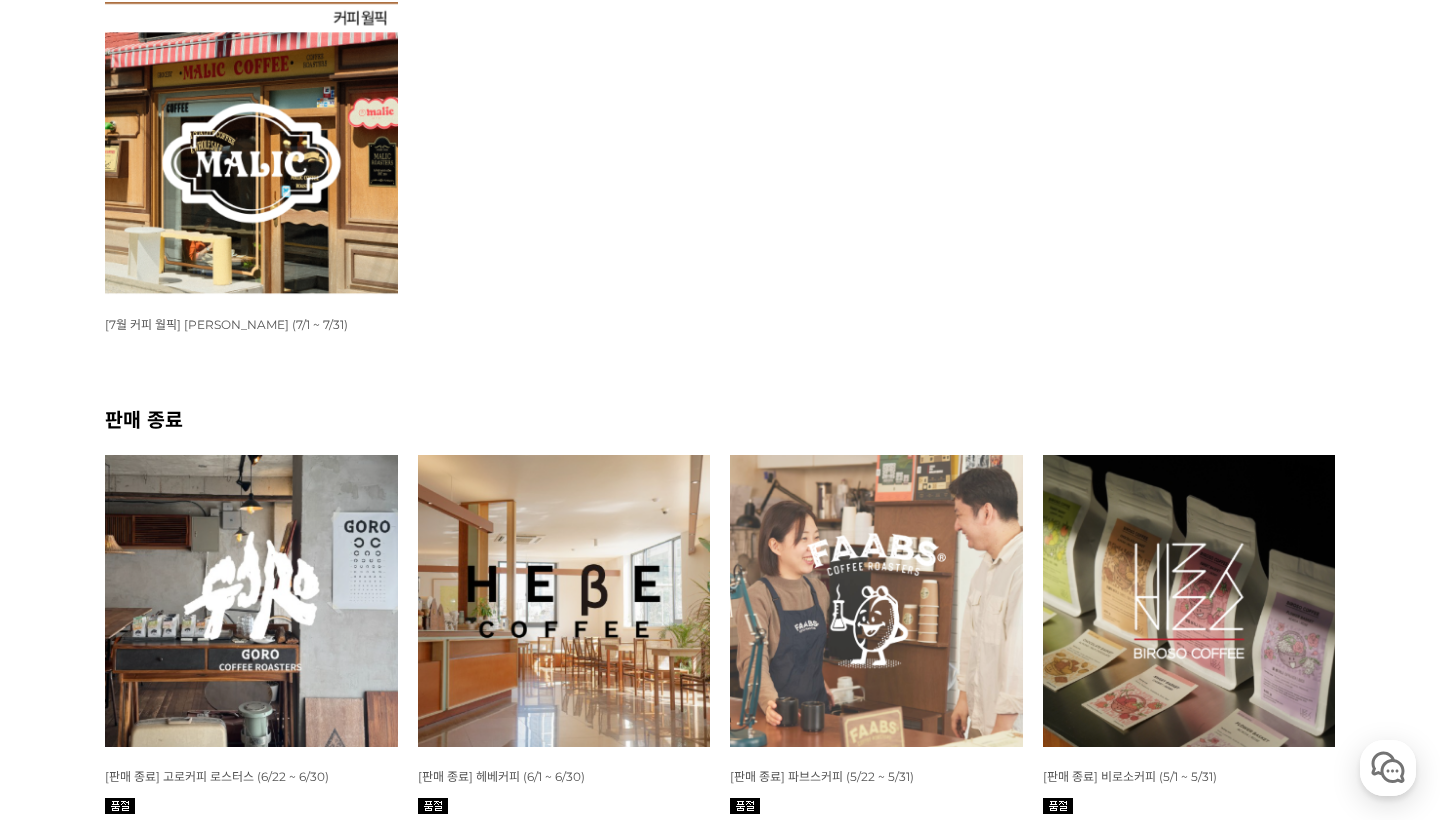 click at bounding box center [251, 148] 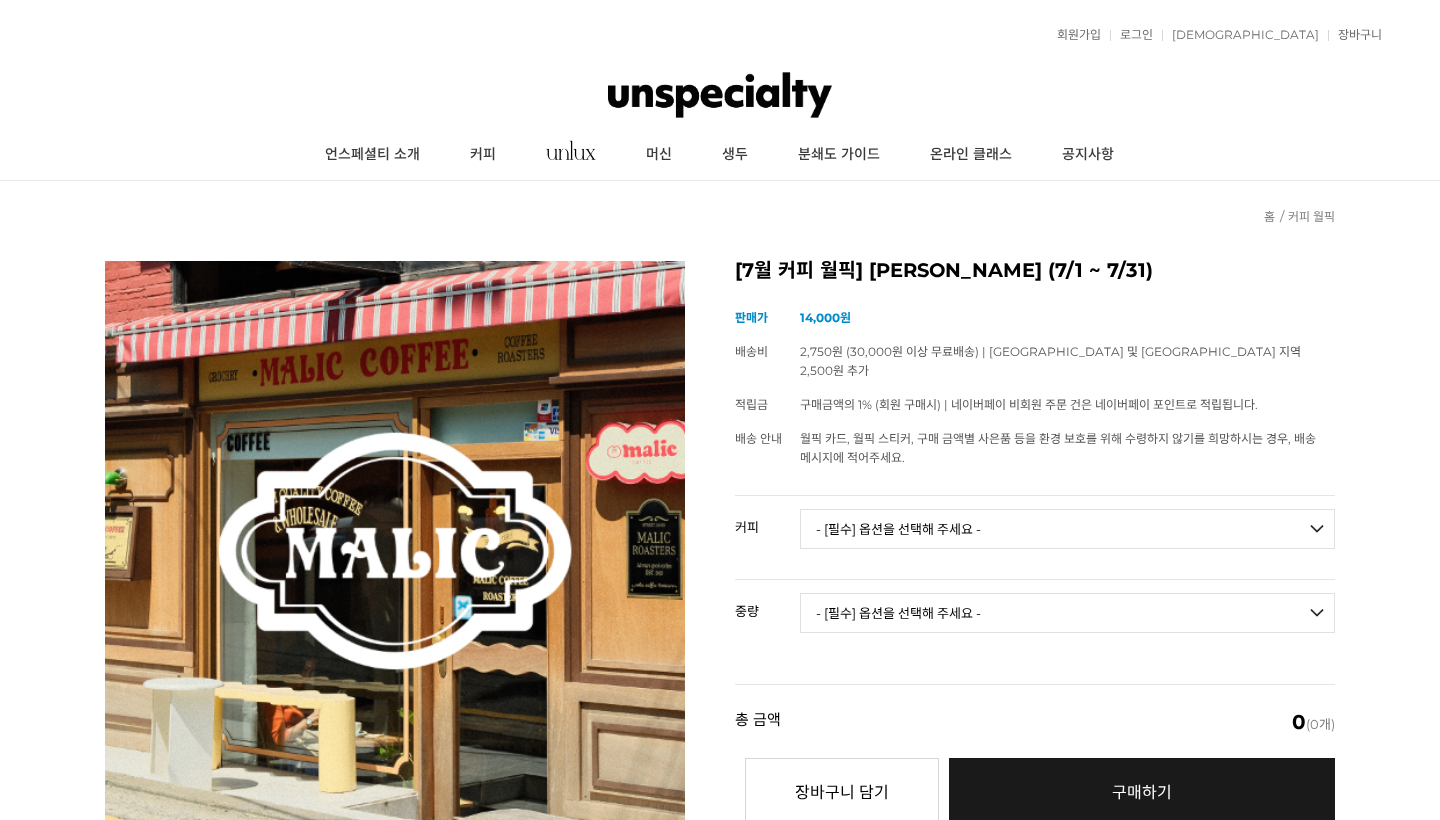 scroll, scrollTop: 1372, scrollLeft: 0, axis: vertical 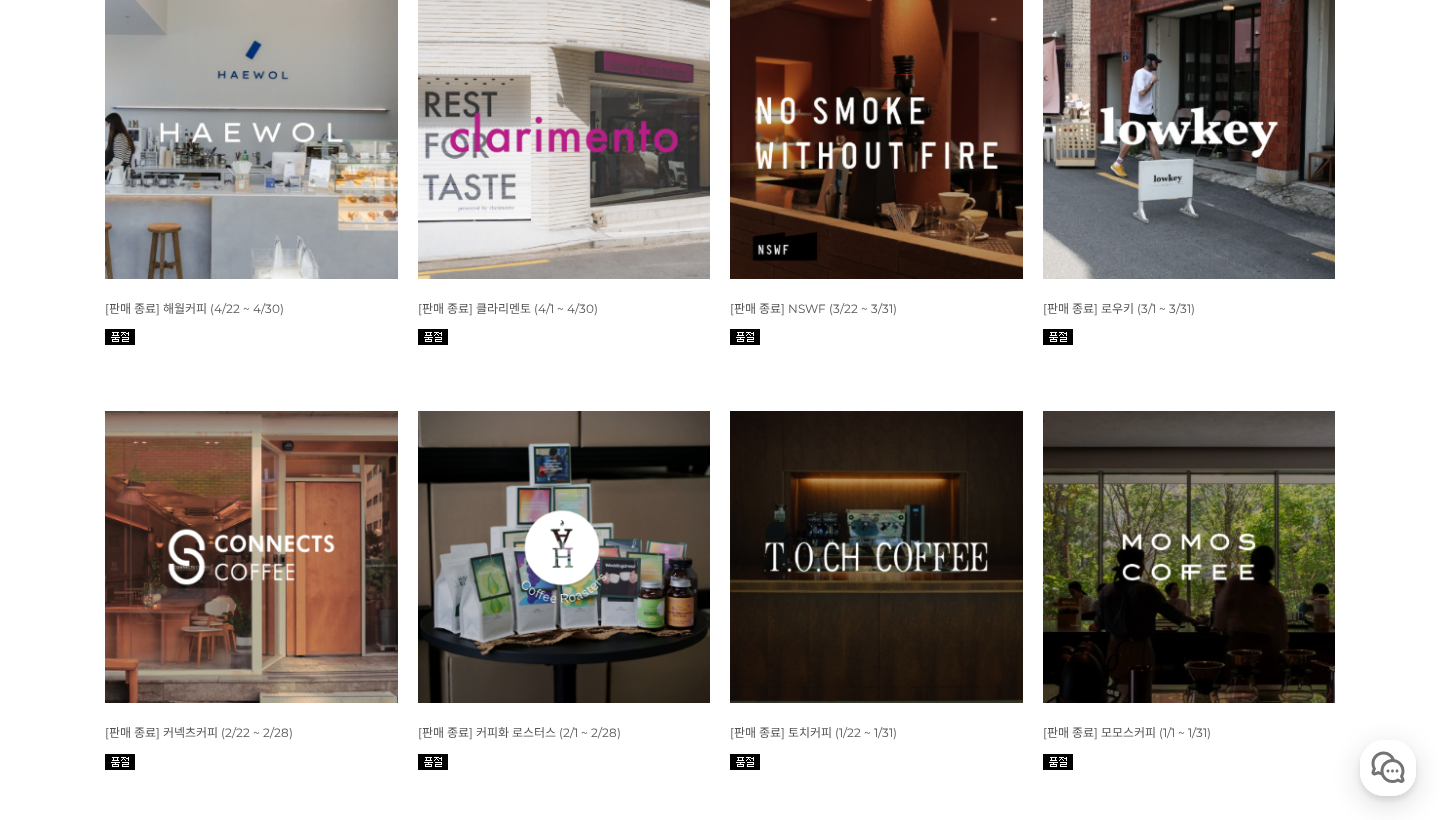 click at bounding box center (564, 132) 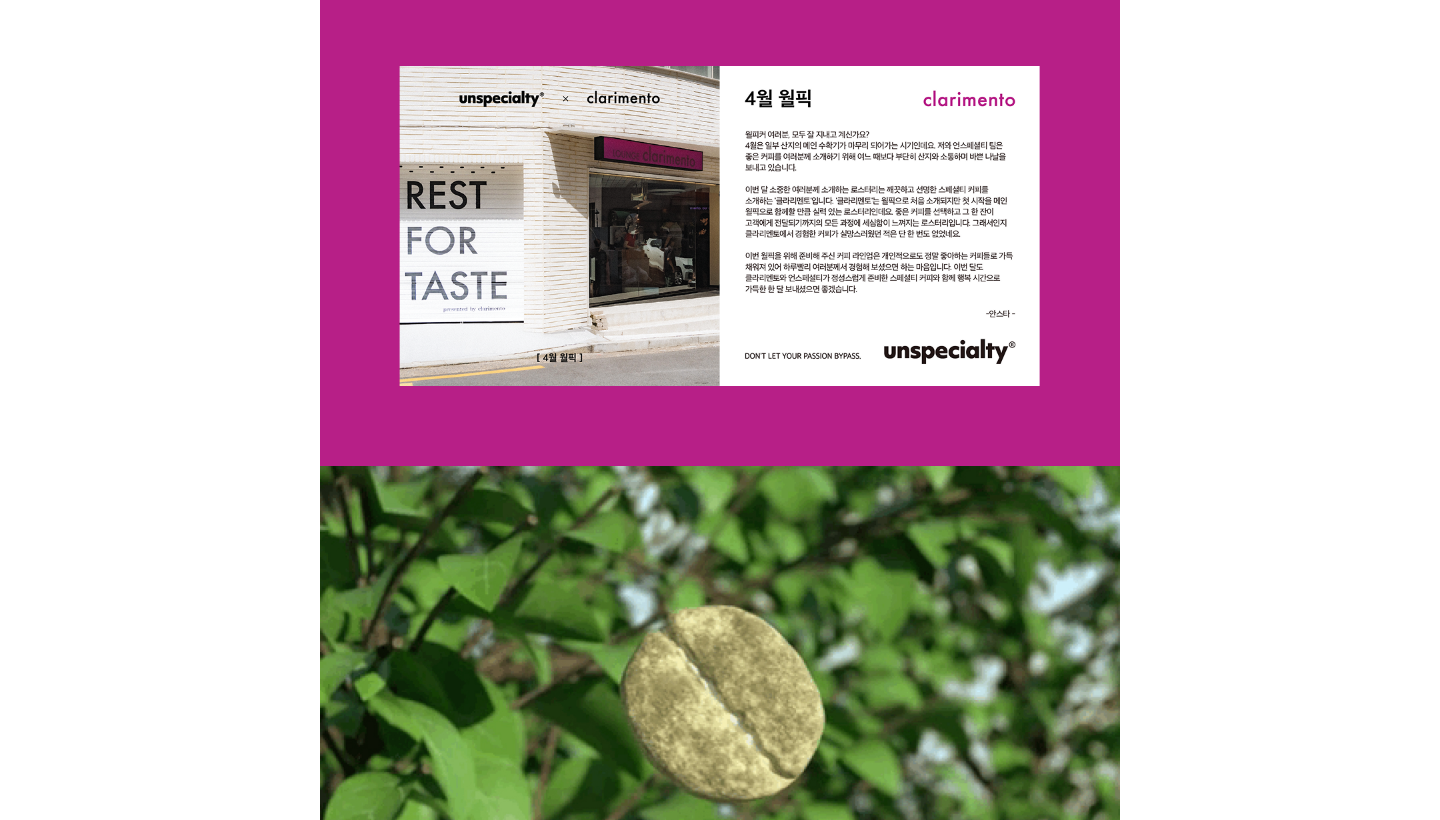 scroll, scrollTop: 2441, scrollLeft: 0, axis: vertical 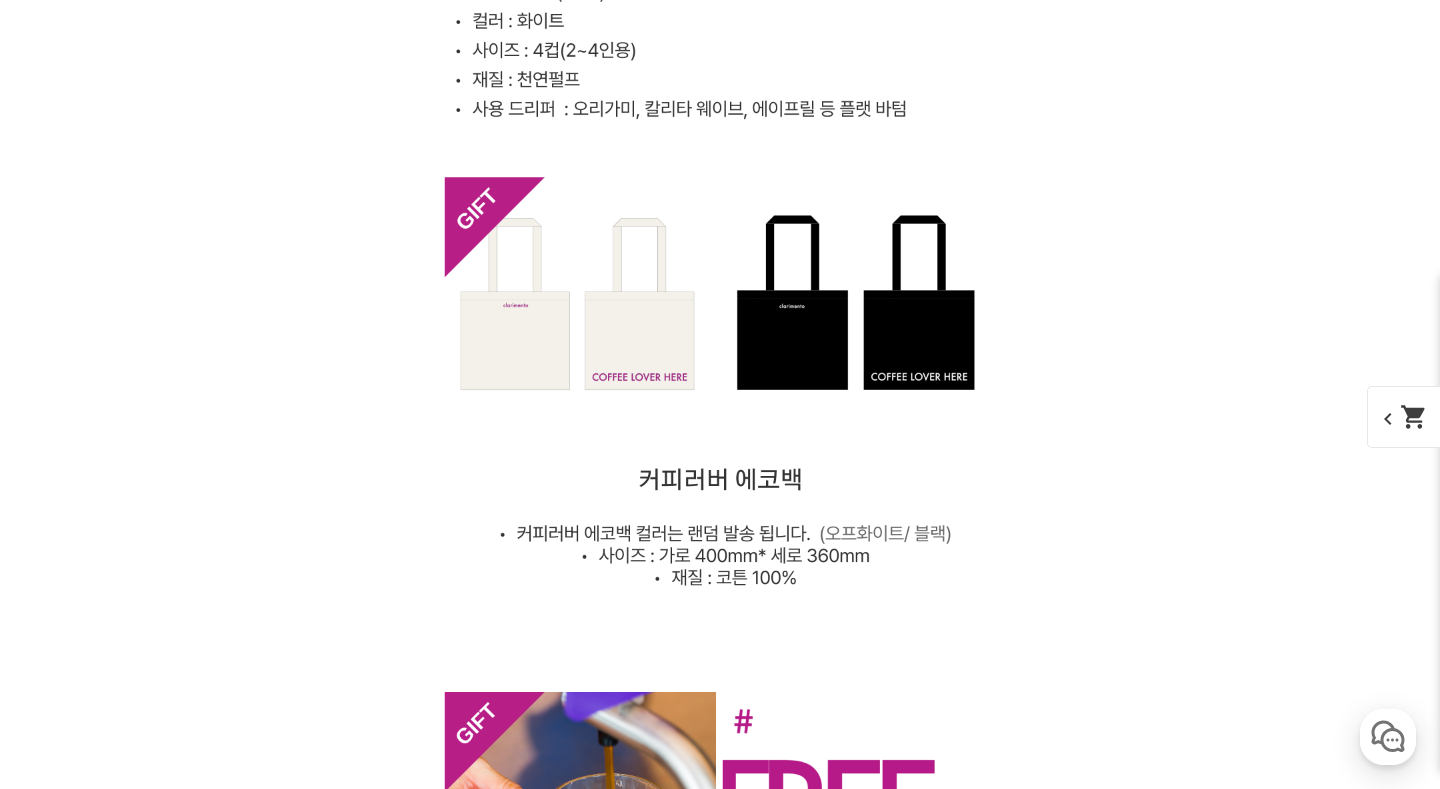 click on "SOLD OUT" at bounding box center (720, -3691) 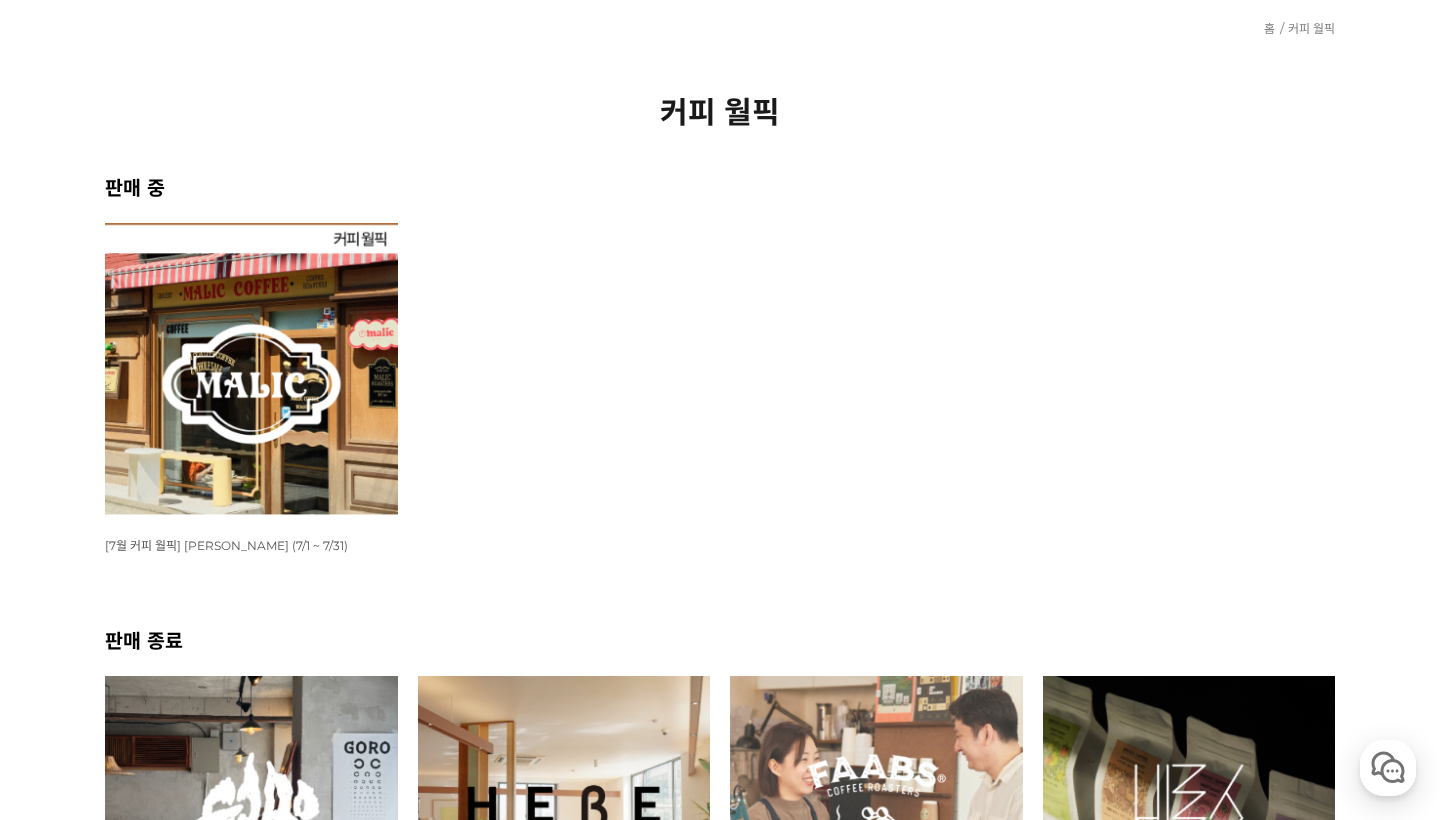 scroll, scrollTop: 186, scrollLeft: 0, axis: vertical 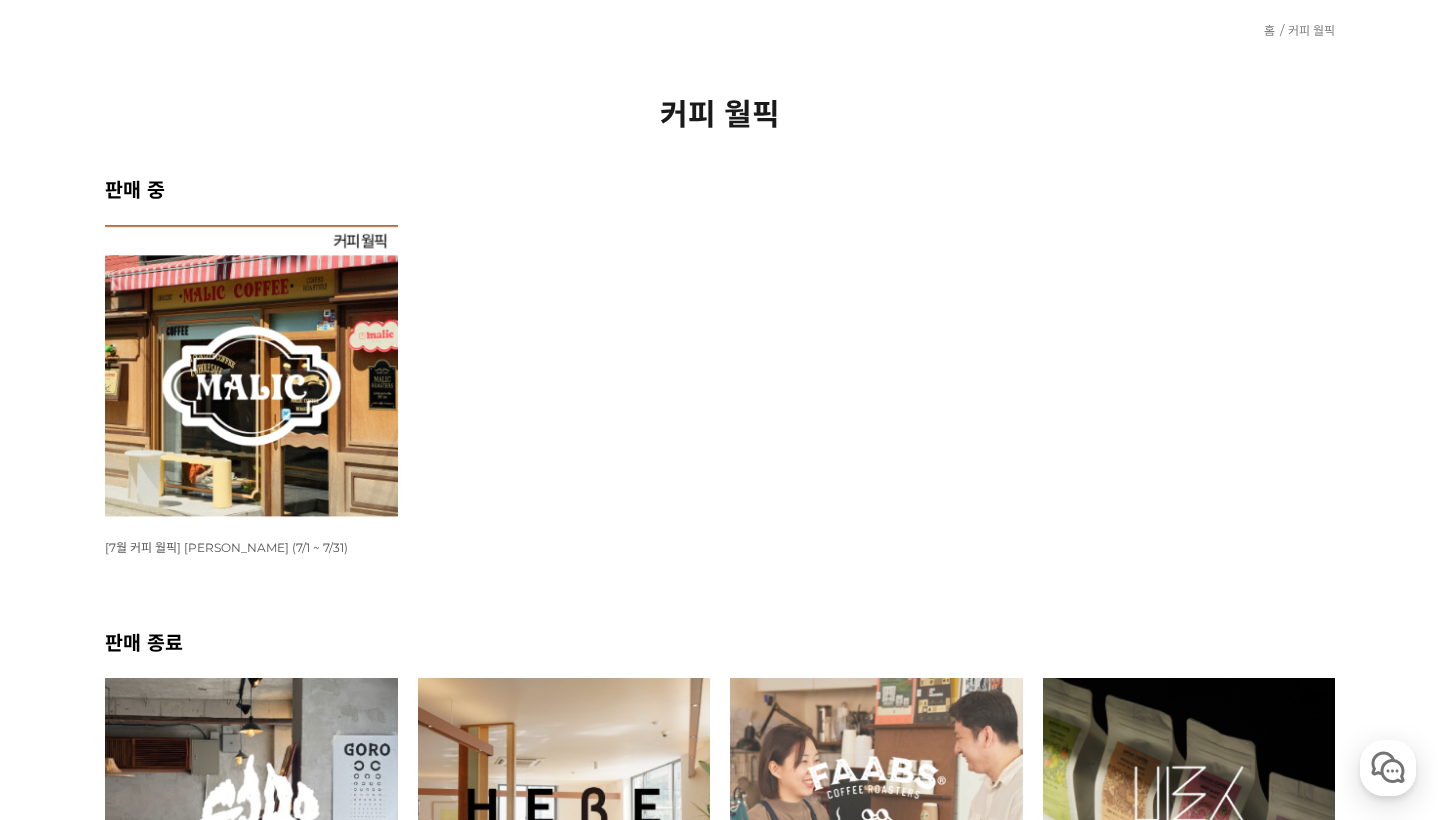 click at bounding box center (251, 371) 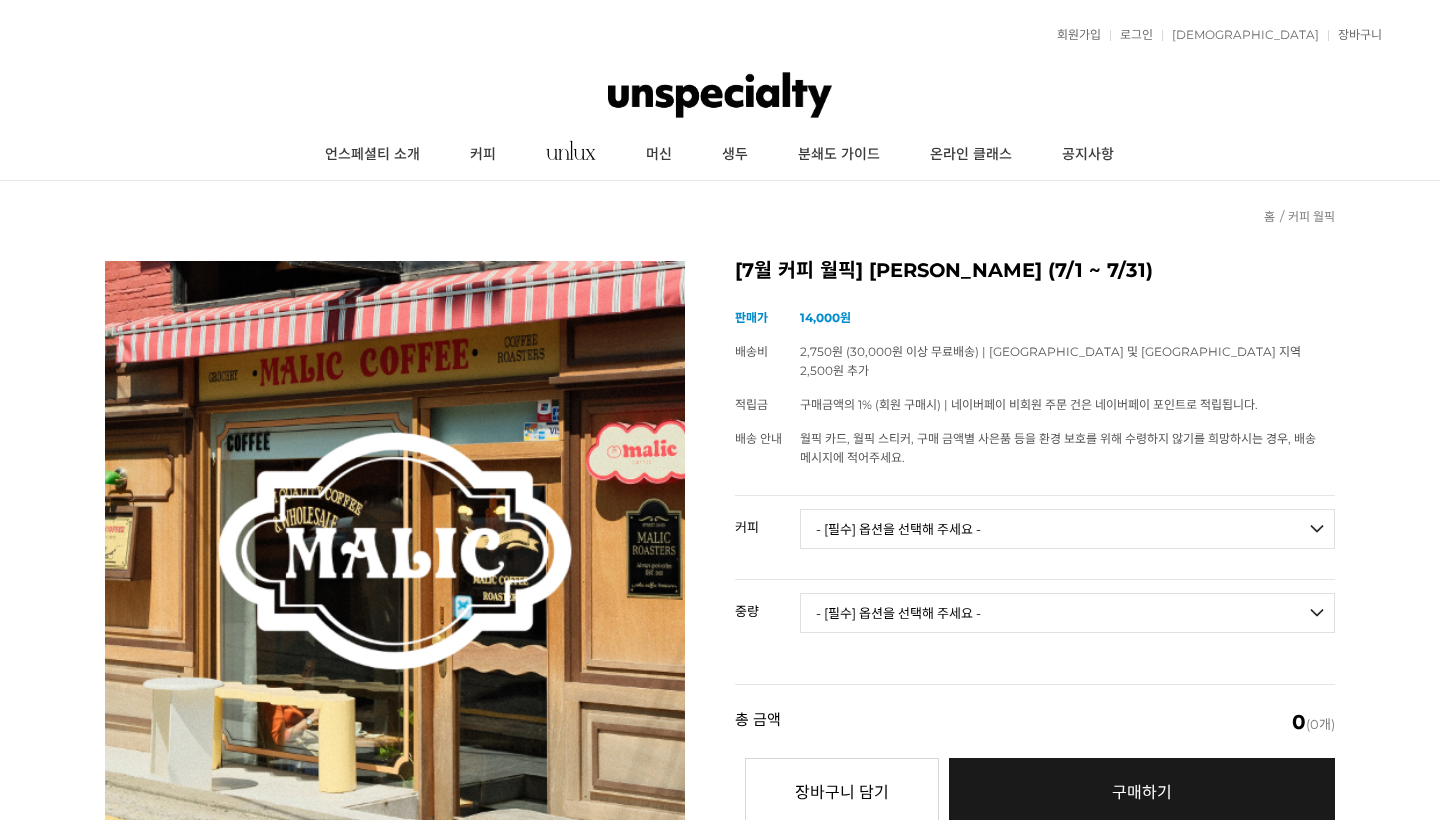 scroll, scrollTop: 71, scrollLeft: 0, axis: vertical 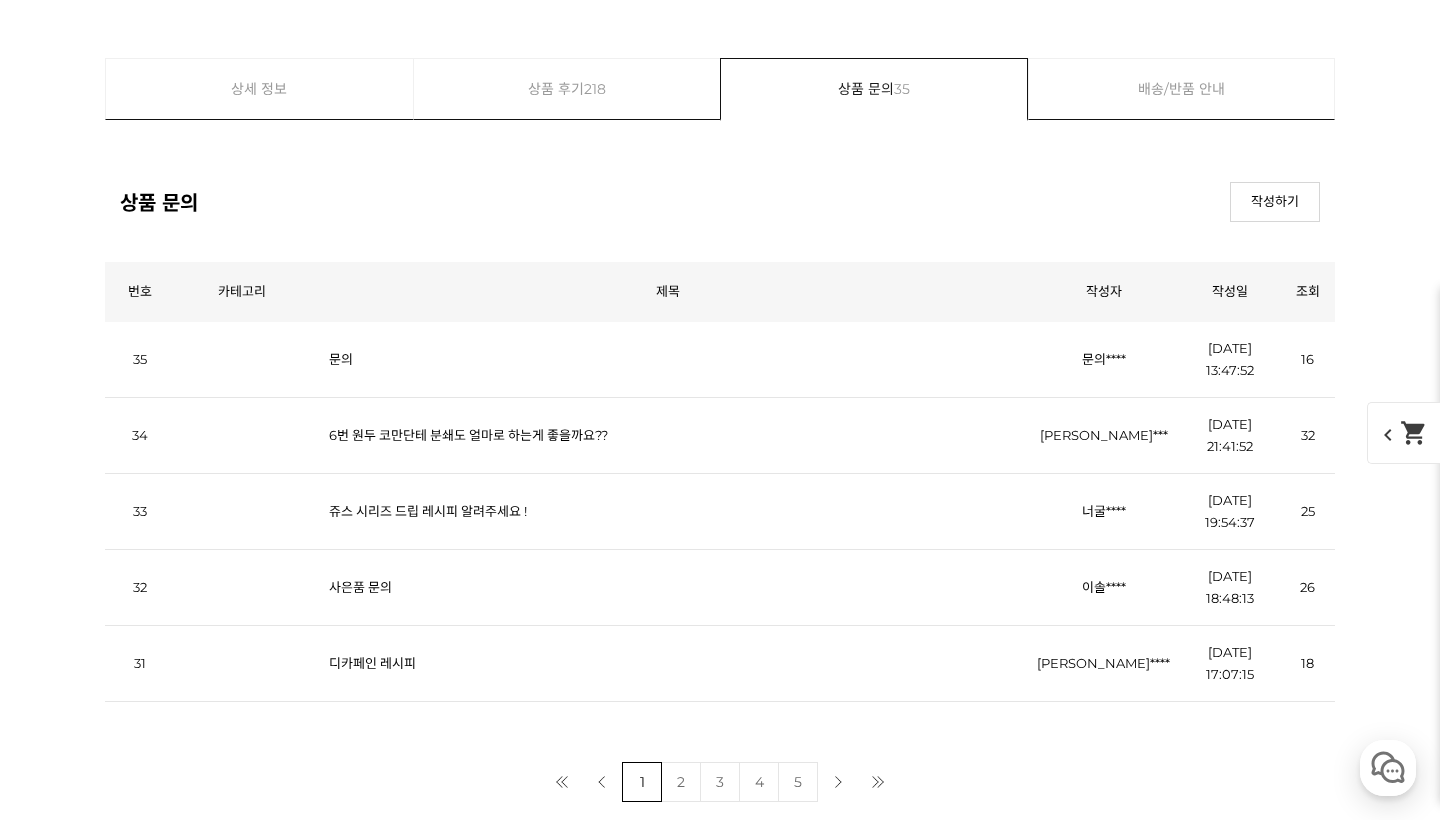 click at bounding box center [720, -1961] 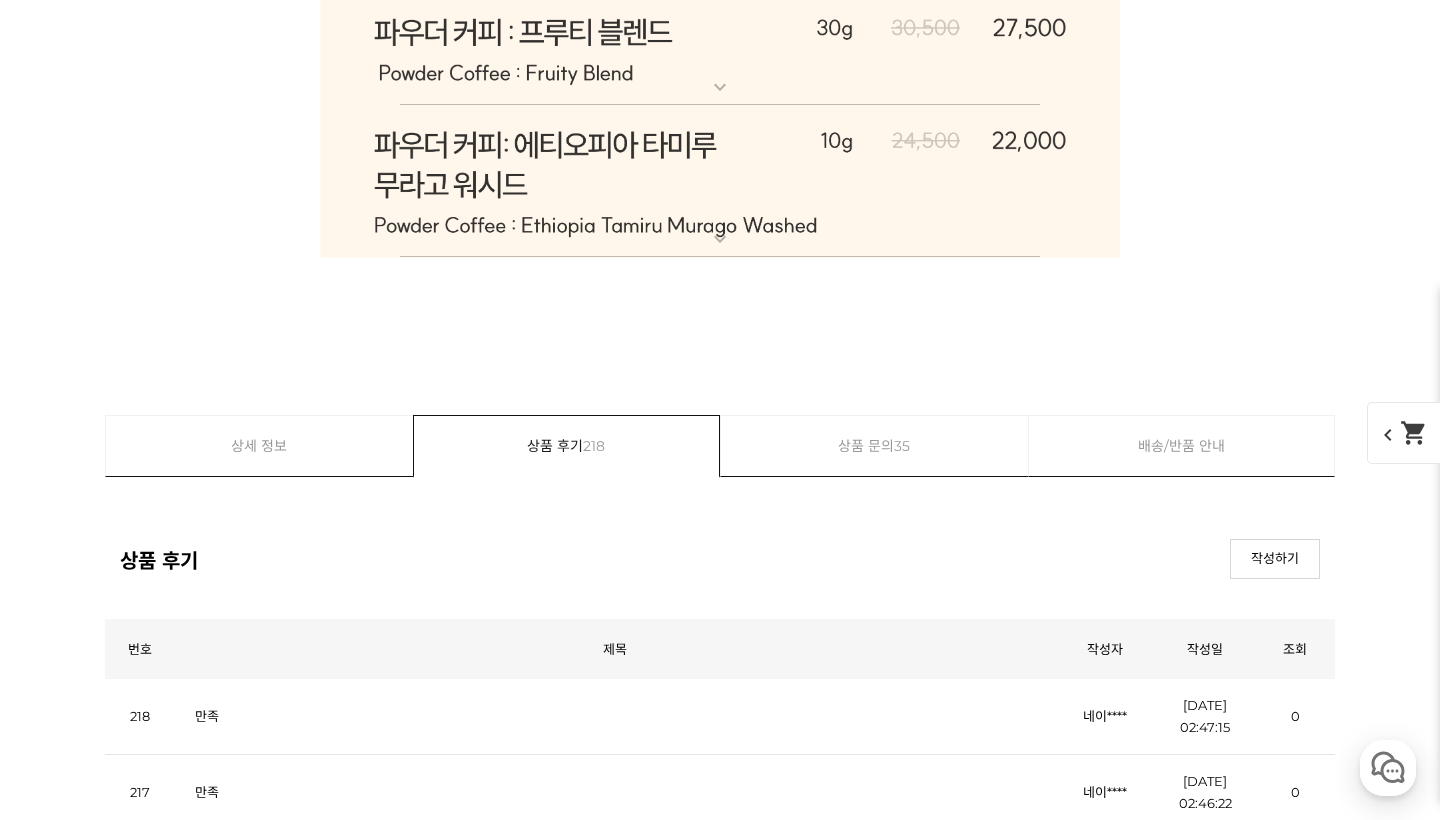 click at bounding box center (720, -1961) 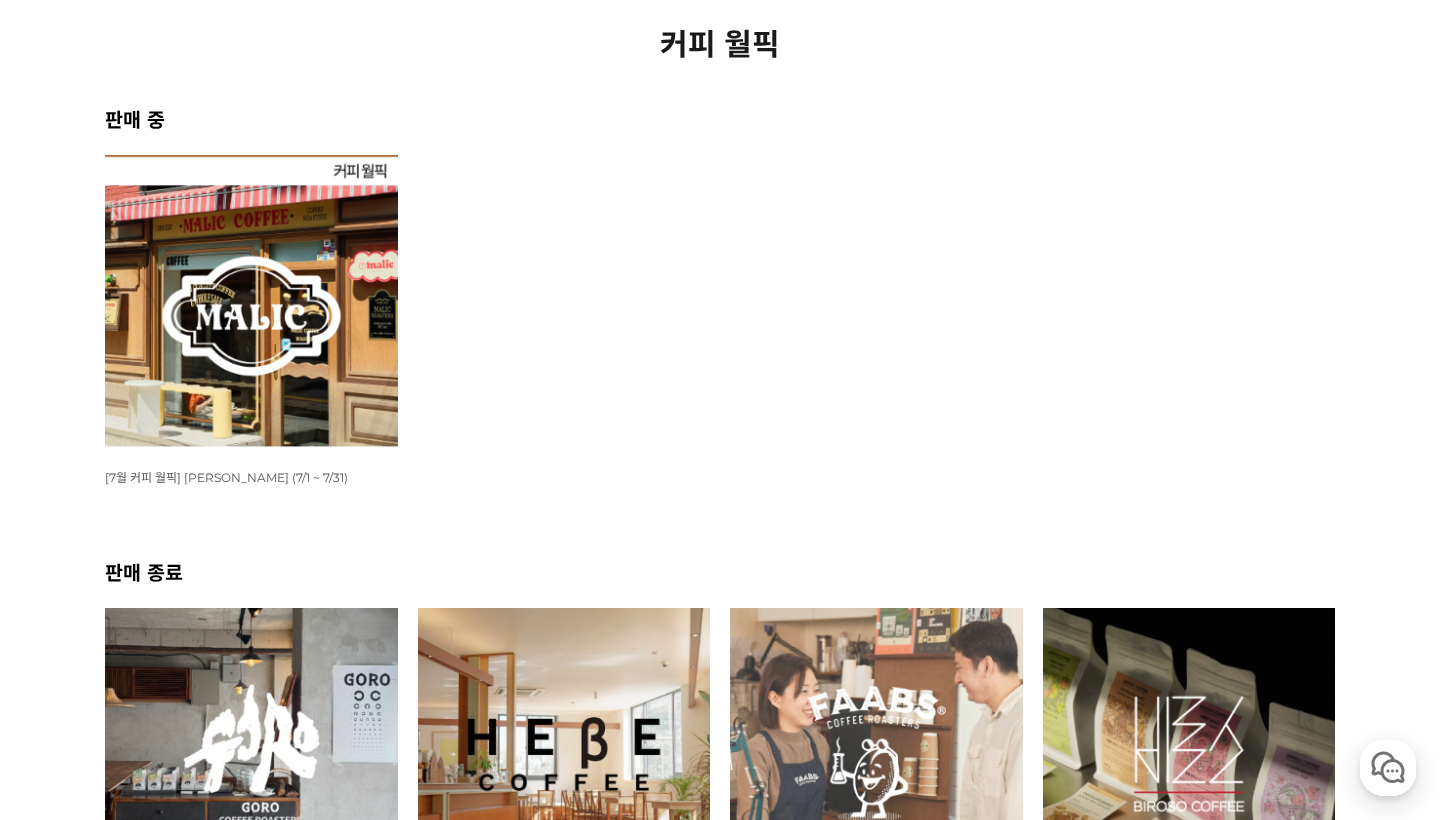 scroll, scrollTop: 291, scrollLeft: 0, axis: vertical 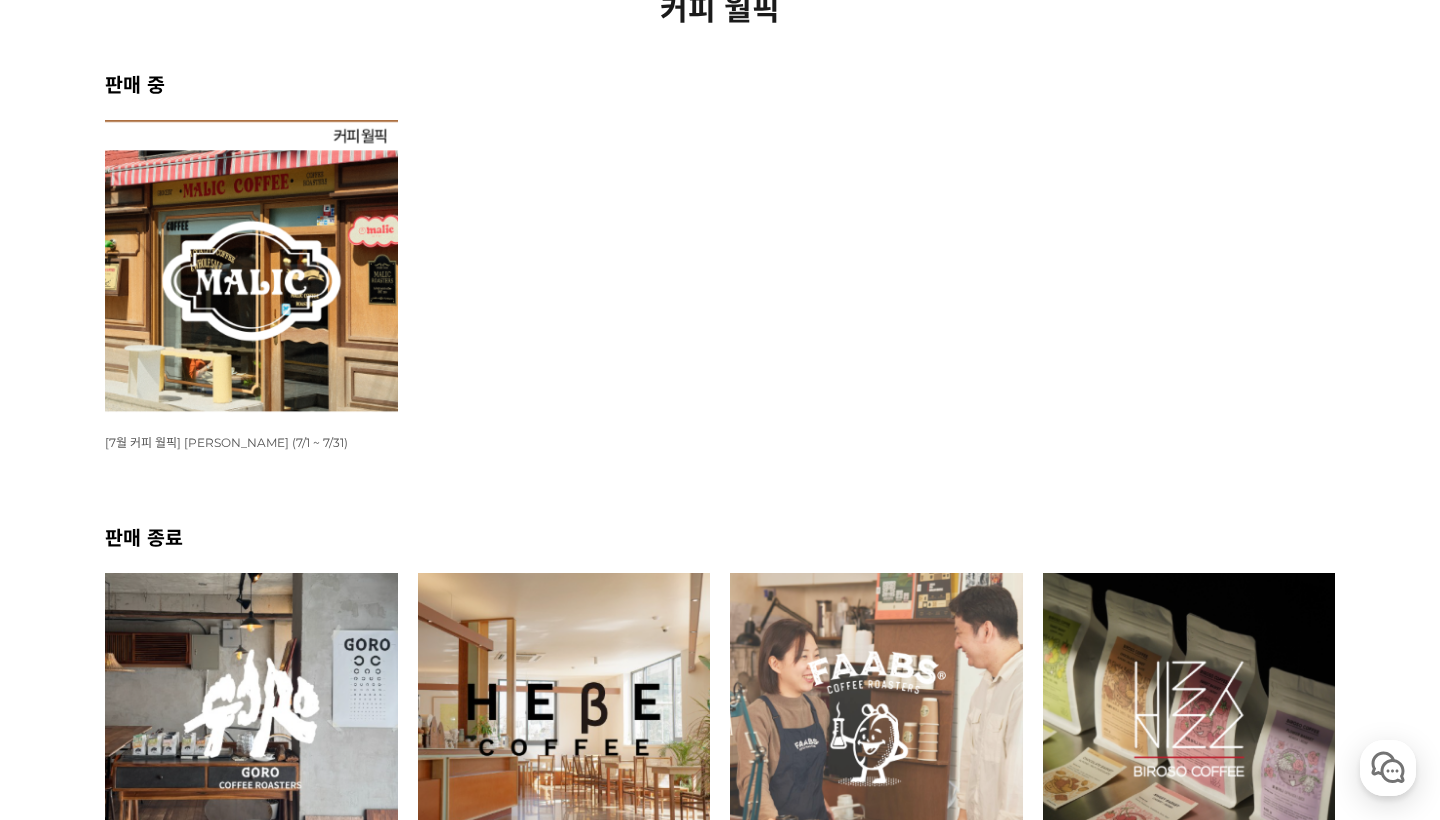 click at bounding box center (251, 266) 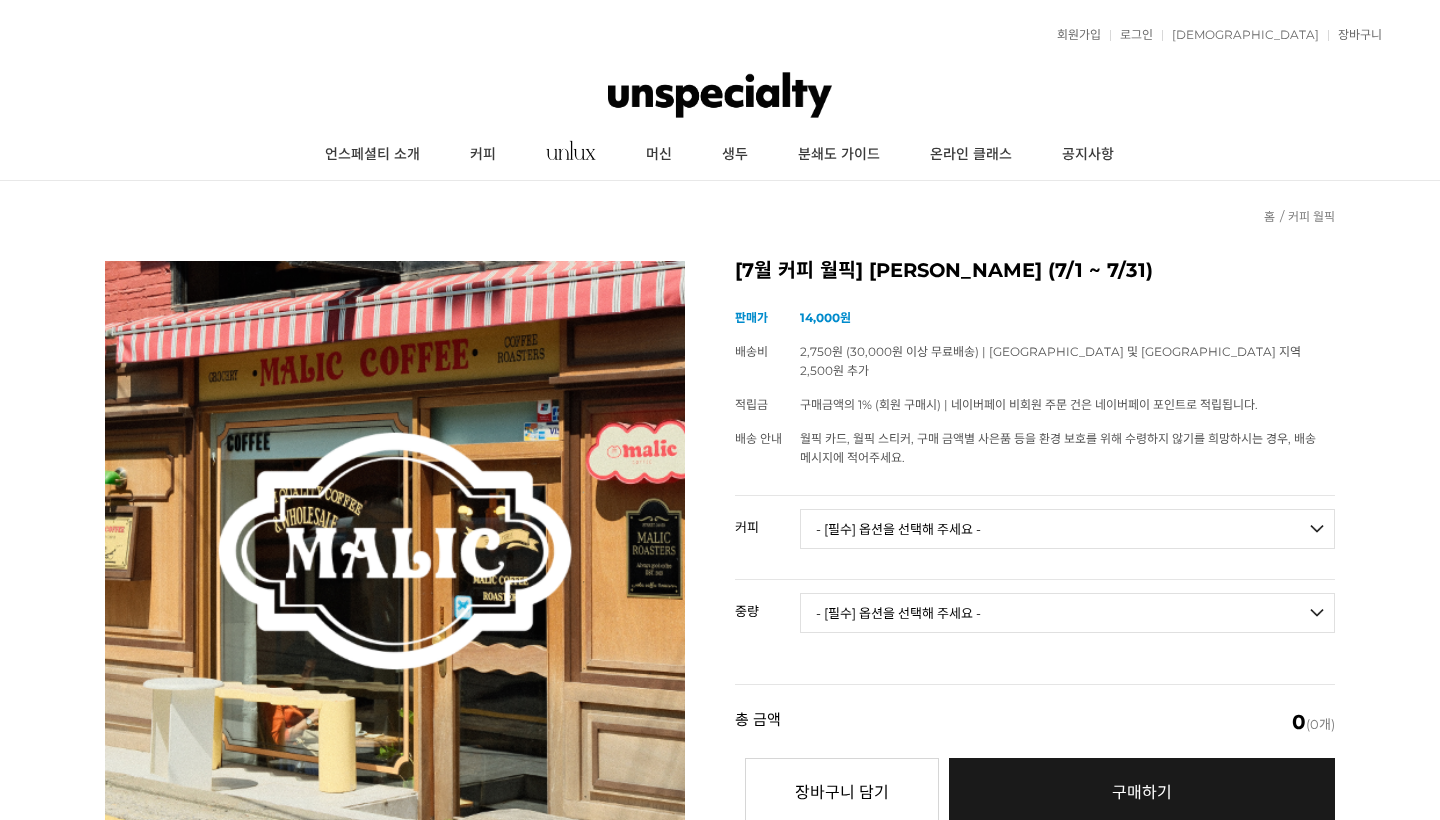 scroll, scrollTop: 0, scrollLeft: 0, axis: both 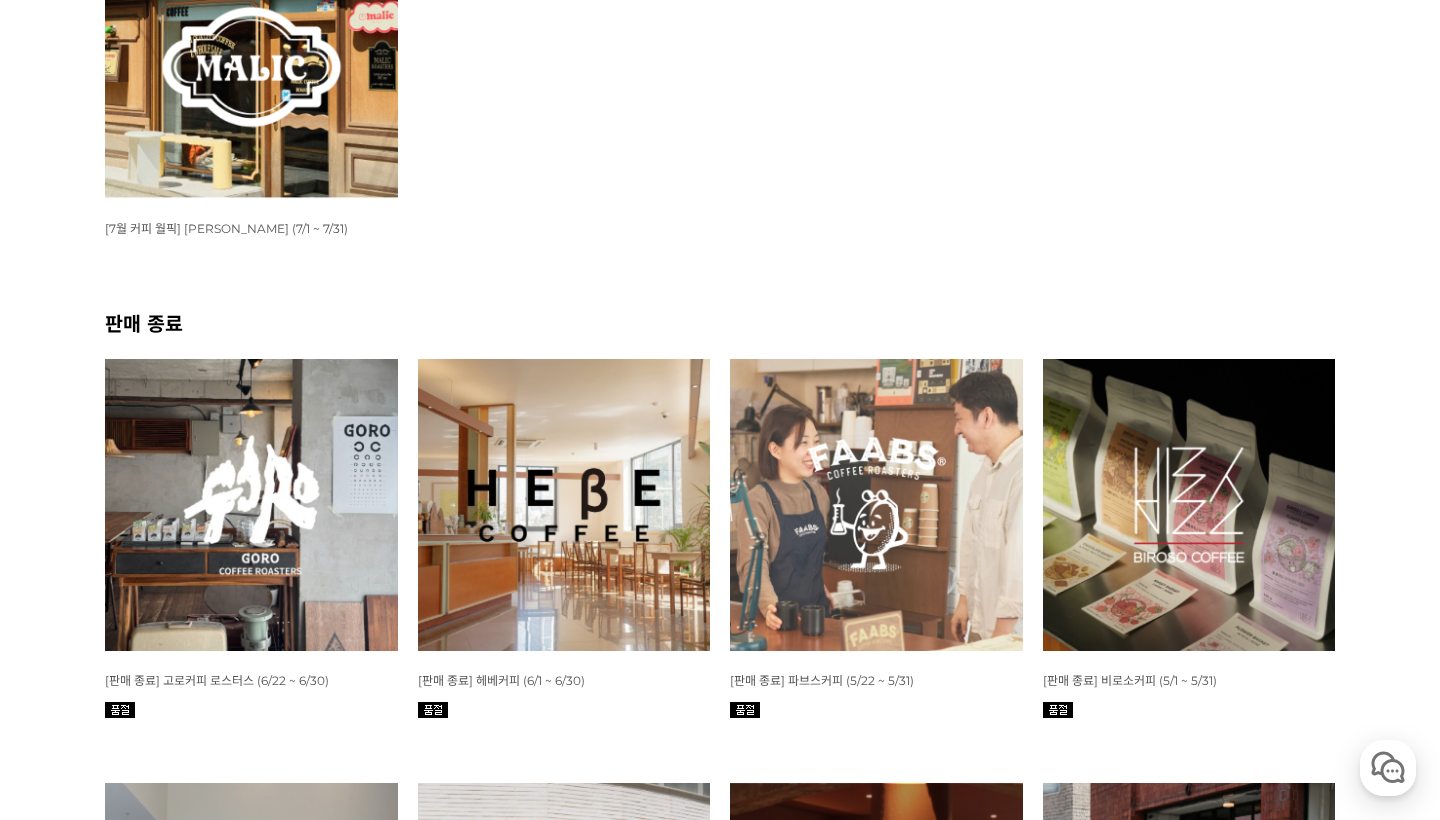 click at bounding box center (251, 52) 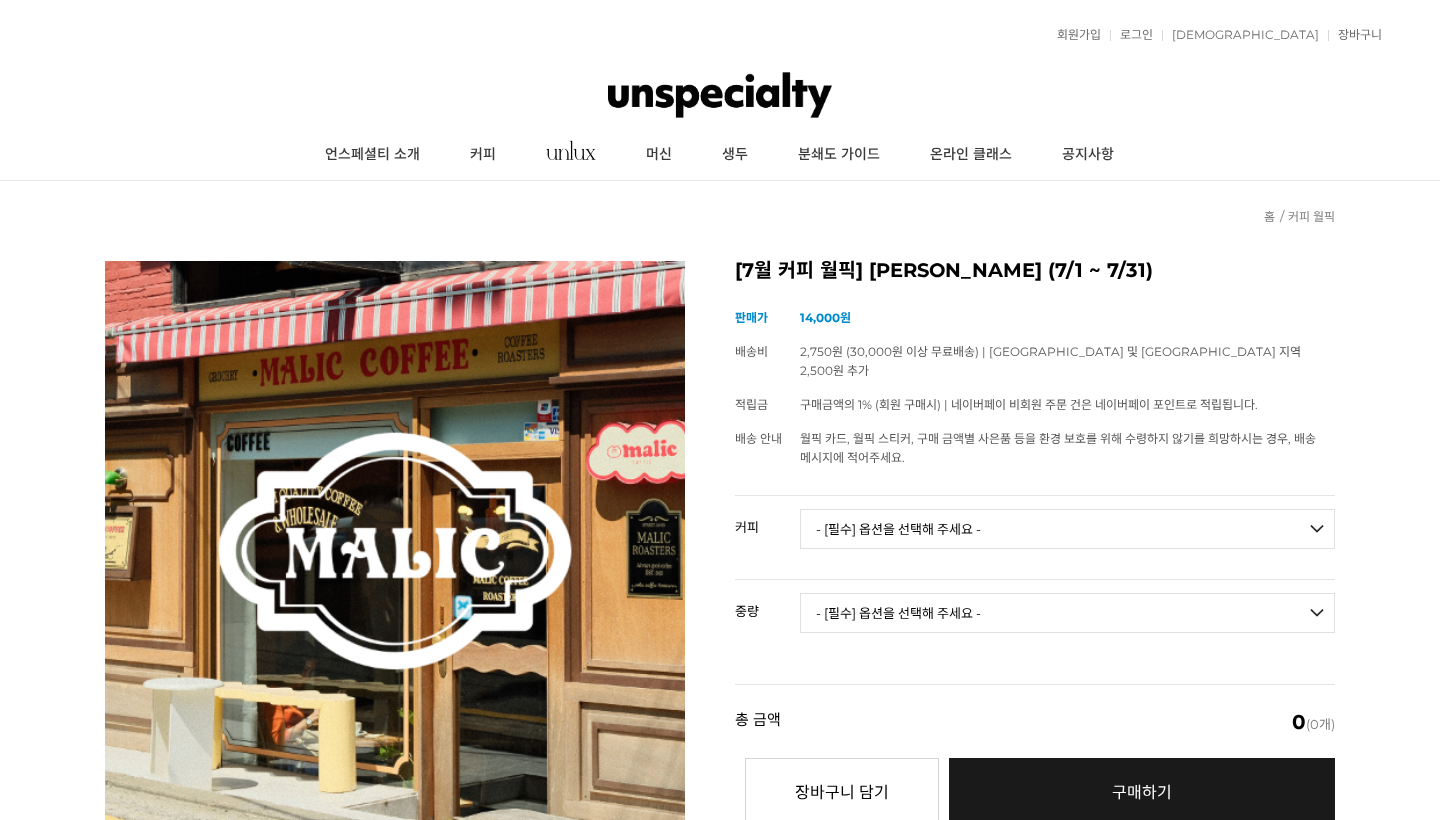 scroll, scrollTop: 0, scrollLeft: 0, axis: both 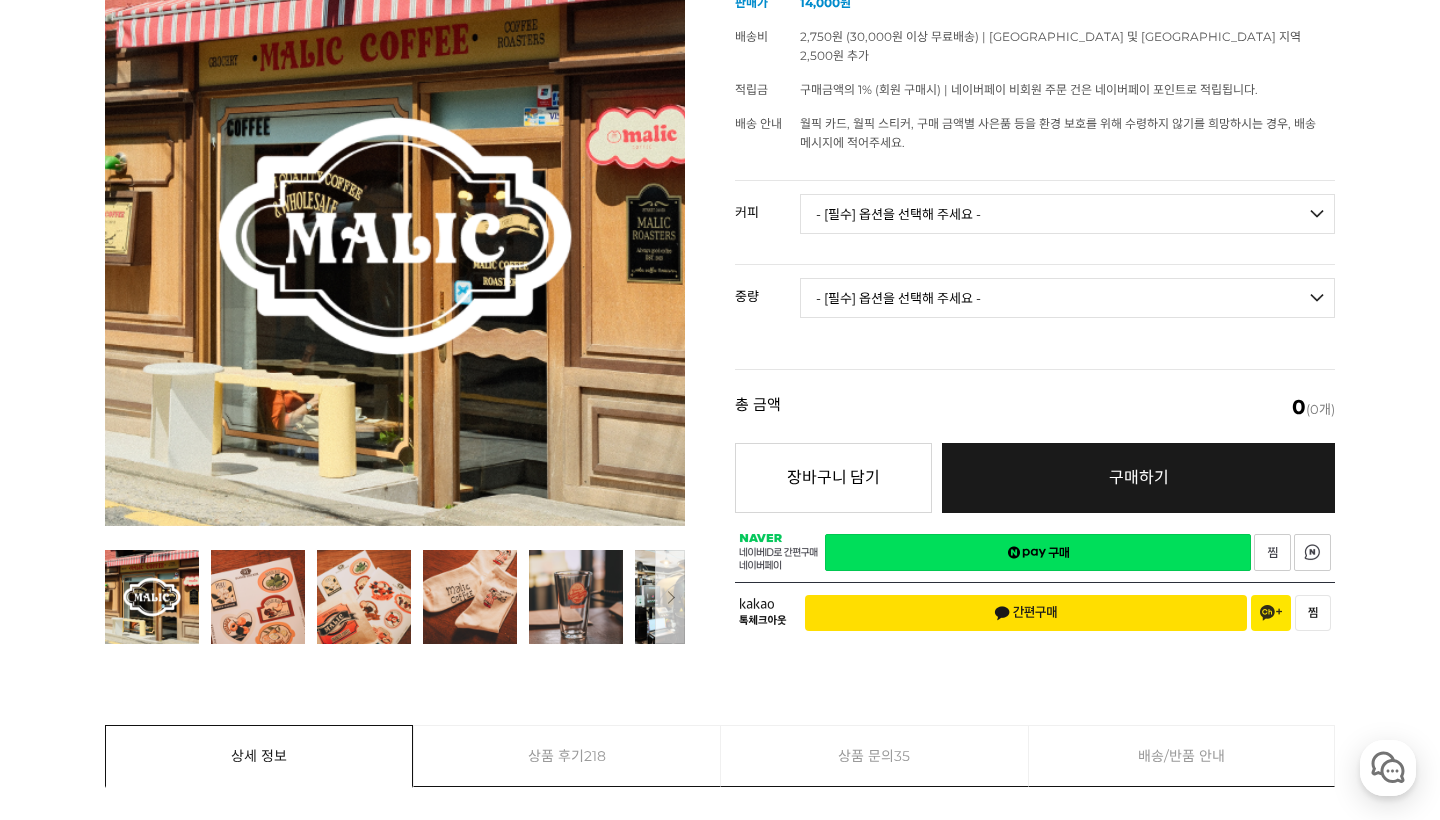 click on "다음" at bounding box center (670, 597) 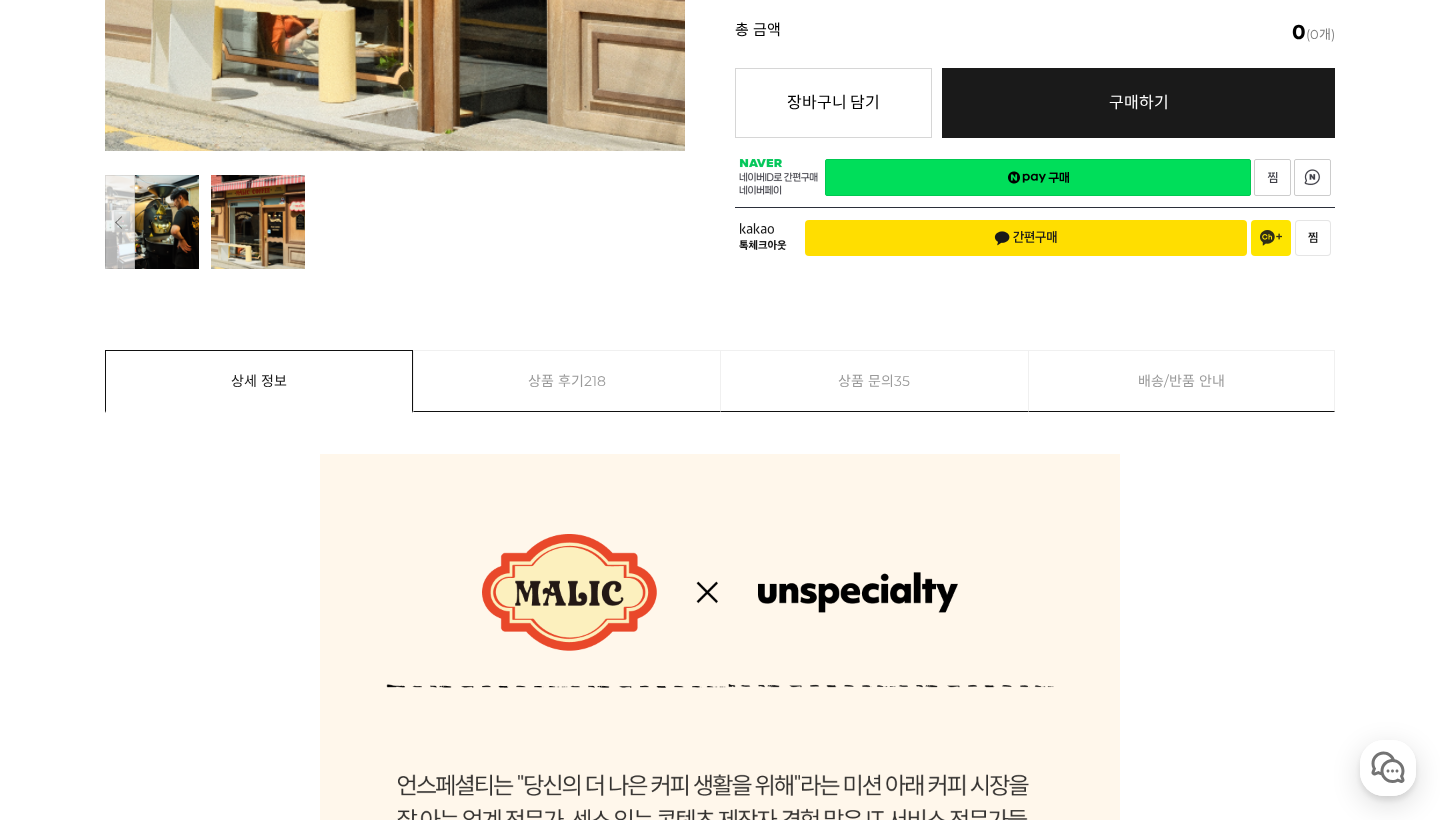 scroll, scrollTop: 850, scrollLeft: 0, axis: vertical 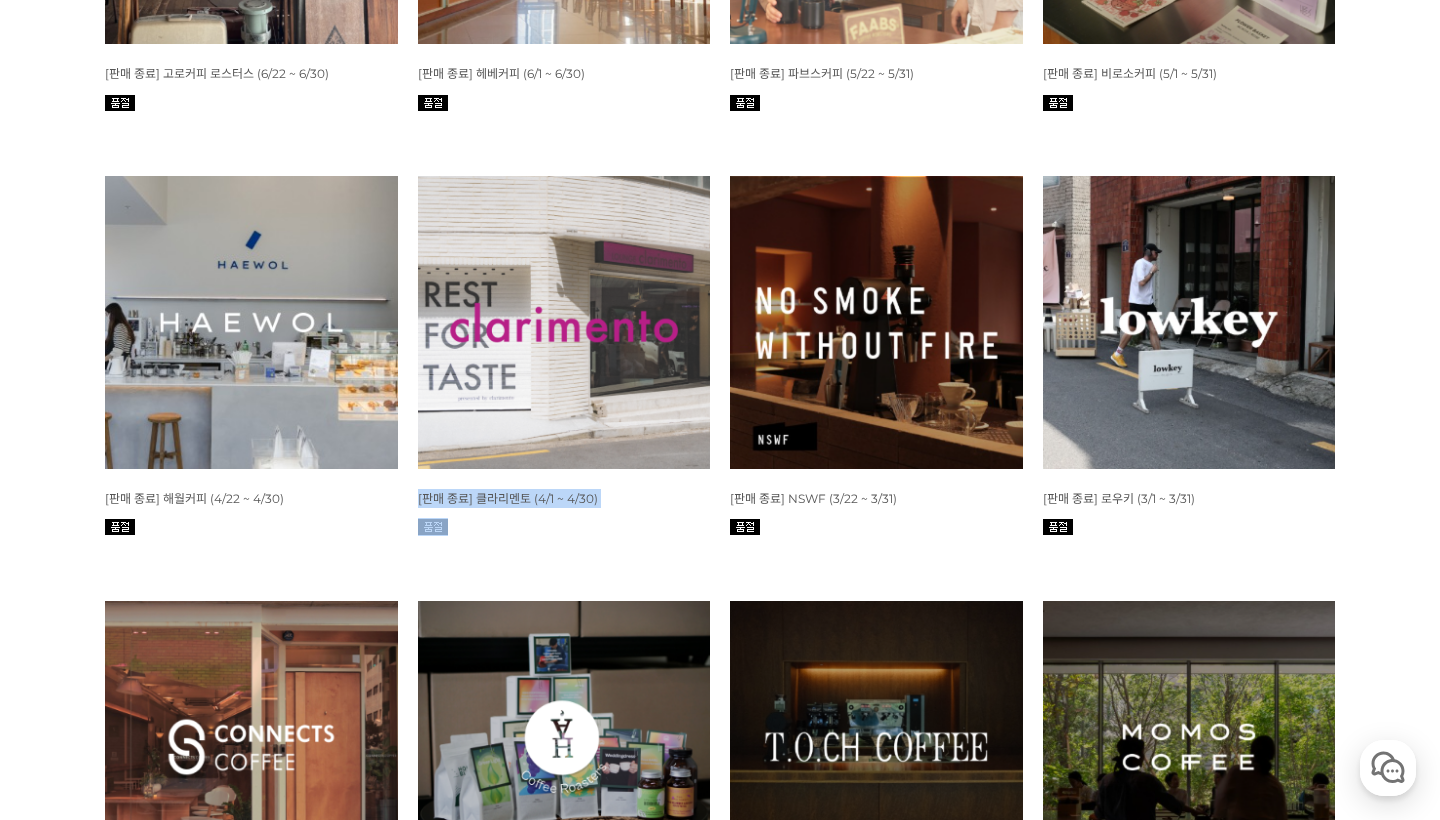 drag, startPoint x: 652, startPoint y: 535, endPoint x: 436, endPoint y: 469, distance: 225.85837 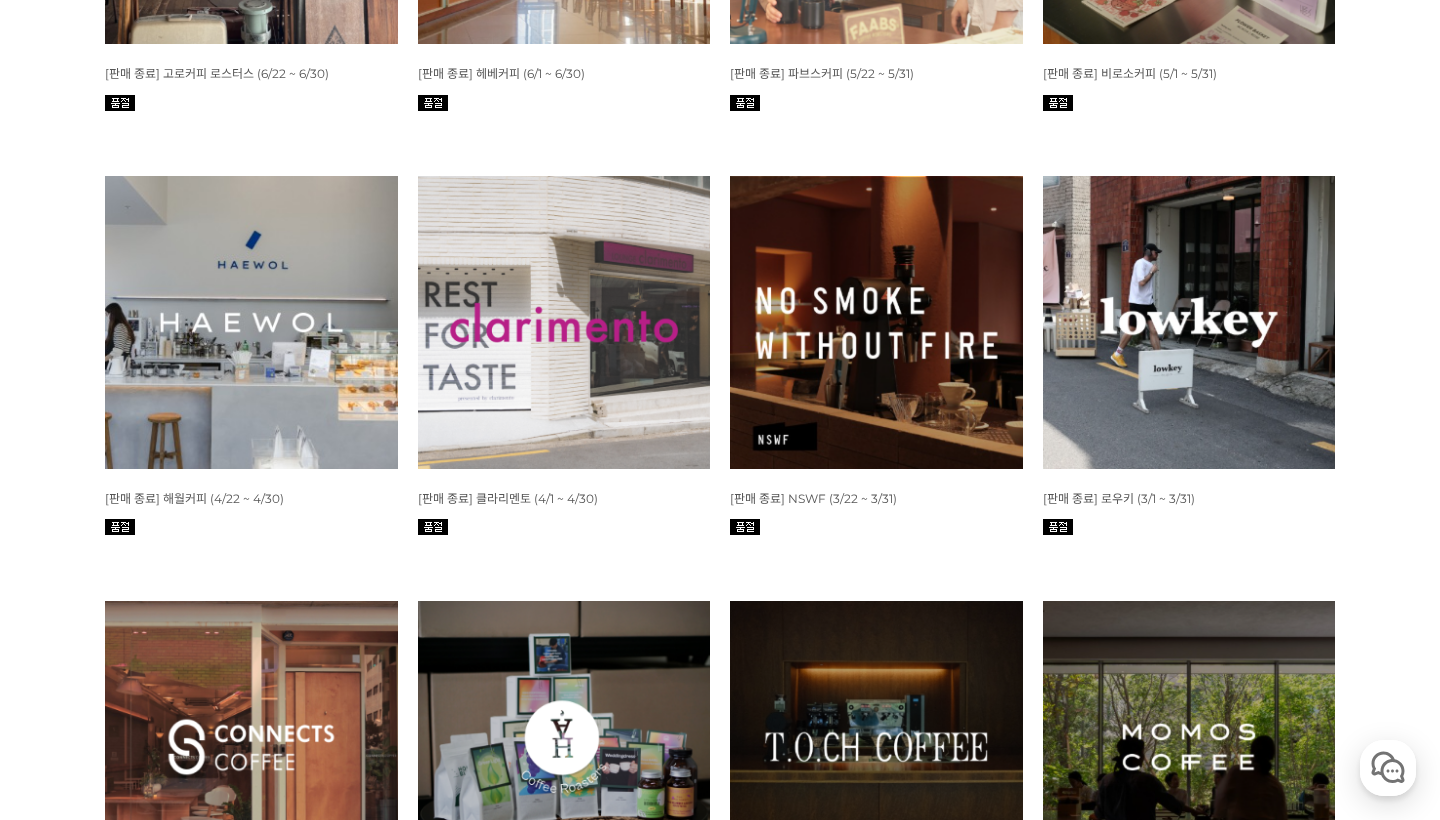 click on "WISH
ADD
OPTION
상품명  :   [판매 종료] 고로커피 로스터스 (6/22 ~ 6/30)
판매가  :   12,600원
WISH
ADD
OPTION
상품명  :   [판매 종료] 헤베커피 (6/1 ~ 6/30)
판매가  :   12,600원
WISH
ADD
OPTION
상품명  :   [판매 종료] 파브스커피 (5/22 ~ 5/31)
판매가  :   10,800원
WISH
ADD
OPTION
상품명  :   [판매 종료] 비로소커피 (5/1 ~ 5/31)
판매가  :   12,600원
WISH
ADD
OPTION
상품명  :   [판매 종료] 해월커피 (4/22 ~ 4/30)" at bounding box center (720, 1025) 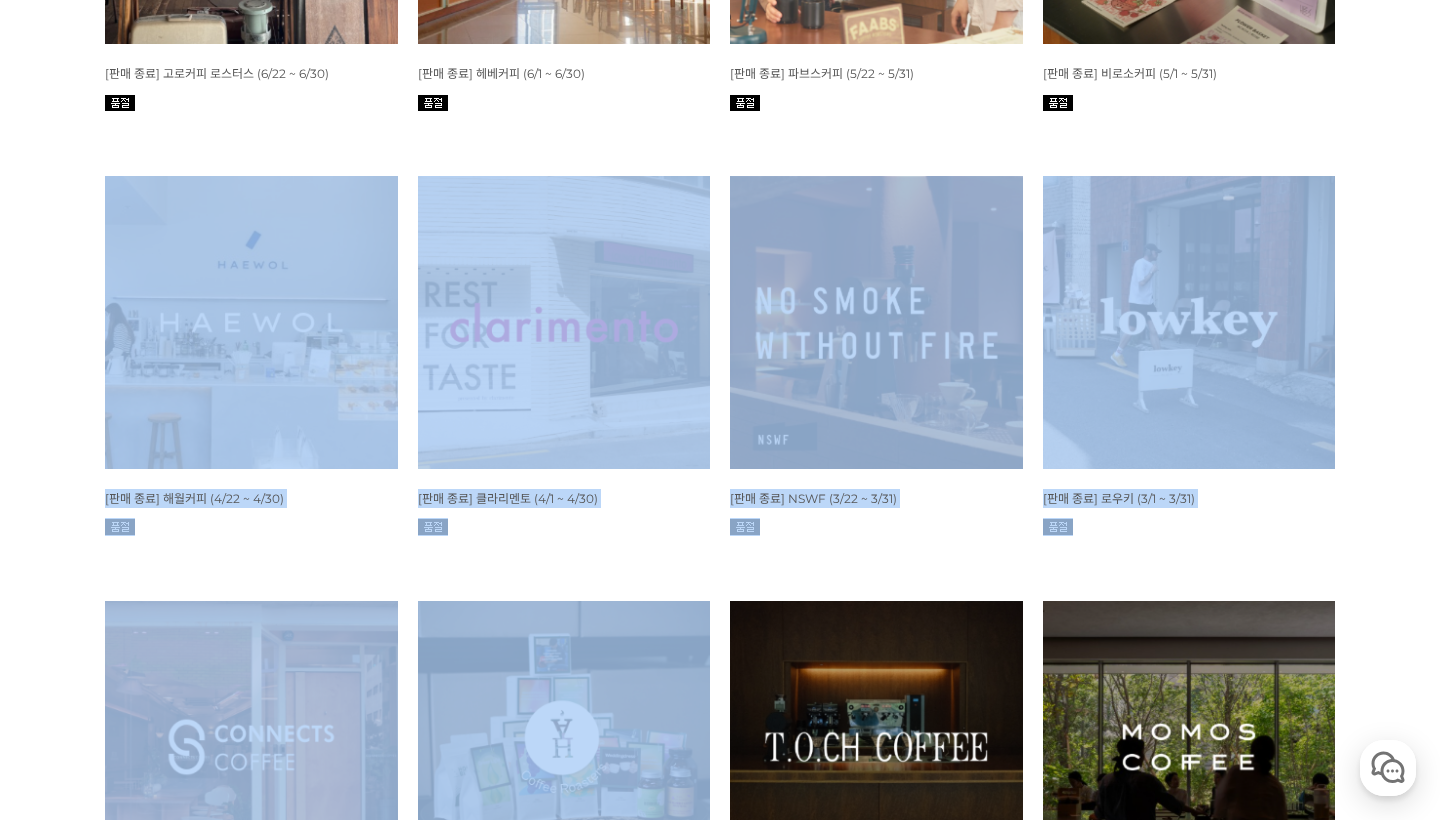 drag, startPoint x: 616, startPoint y: 566, endPoint x: 75, endPoint y: 194, distance: 656.5554 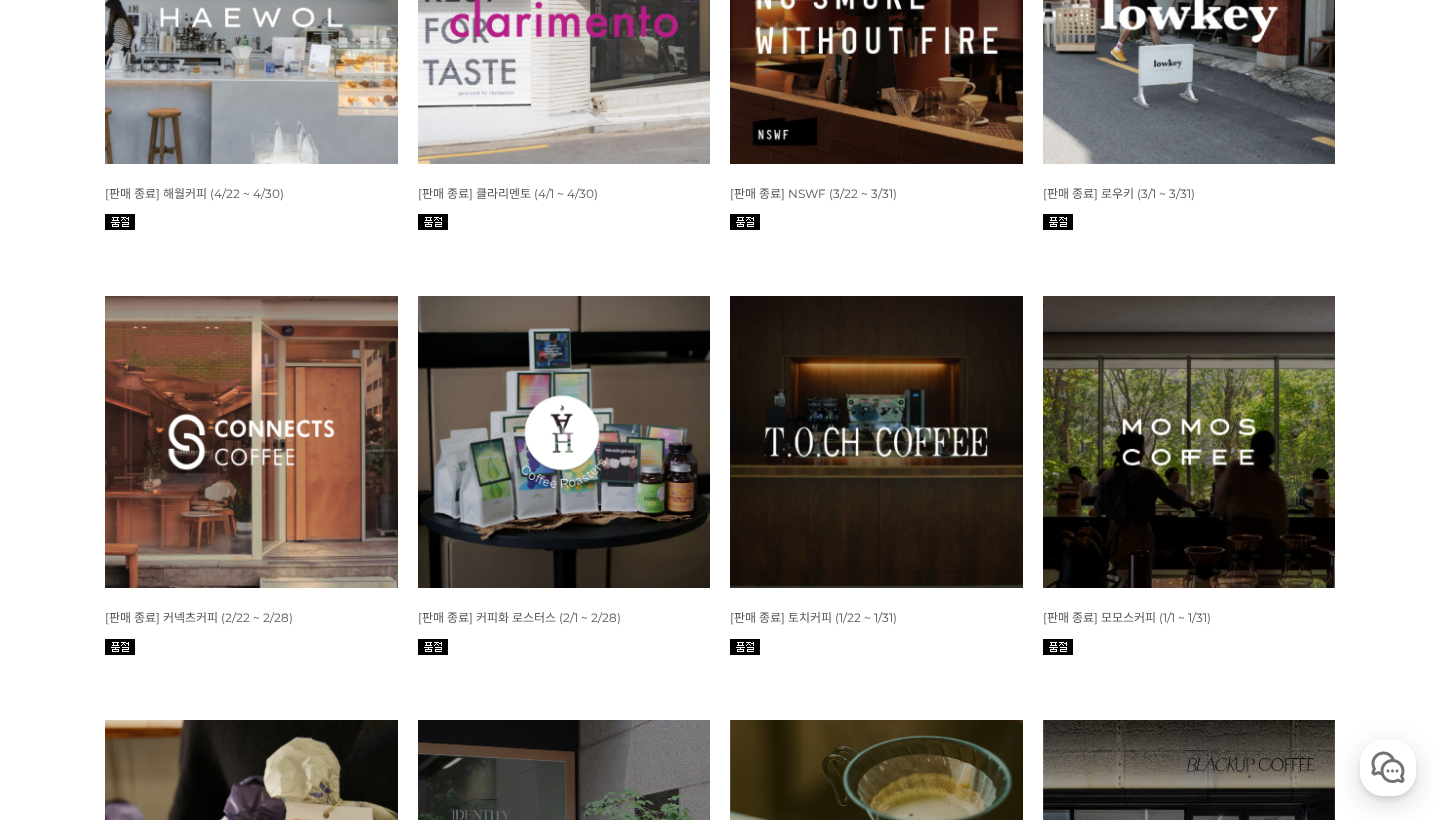 scroll, scrollTop: 1411, scrollLeft: 0, axis: vertical 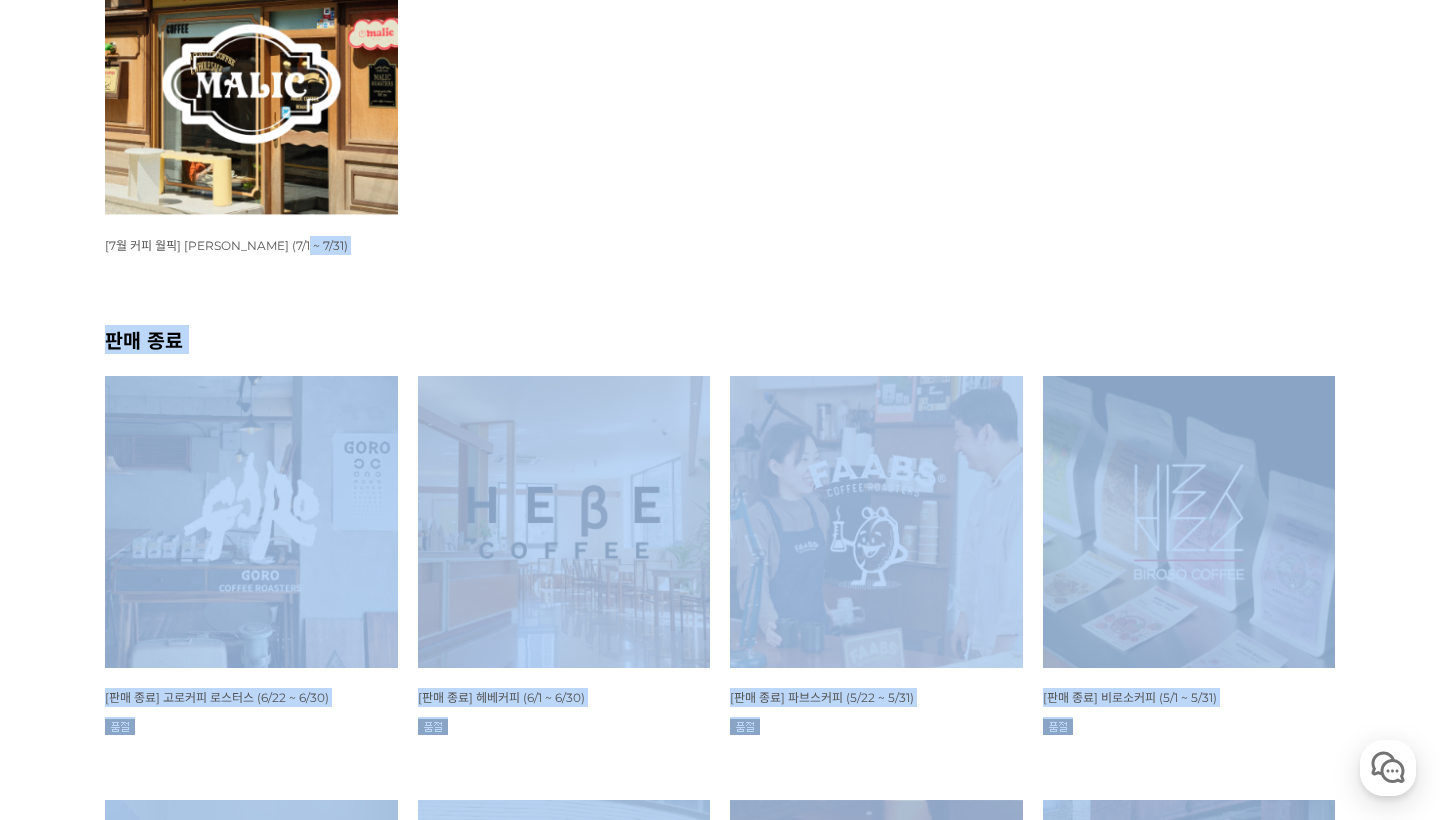 drag, startPoint x: 1392, startPoint y: 666, endPoint x: 649, endPoint y: 215, distance: 869.16626 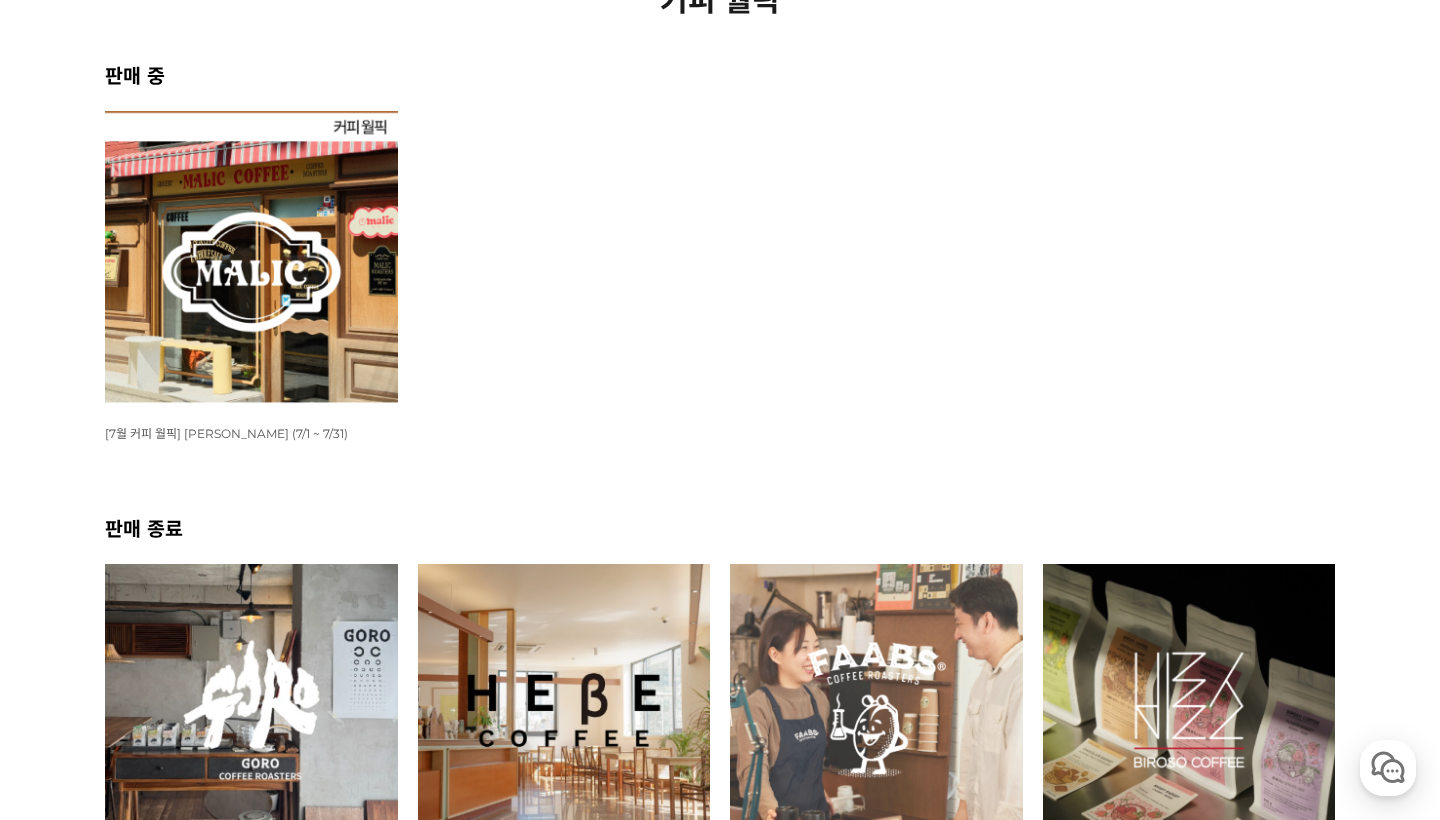 scroll, scrollTop: 296, scrollLeft: 0, axis: vertical 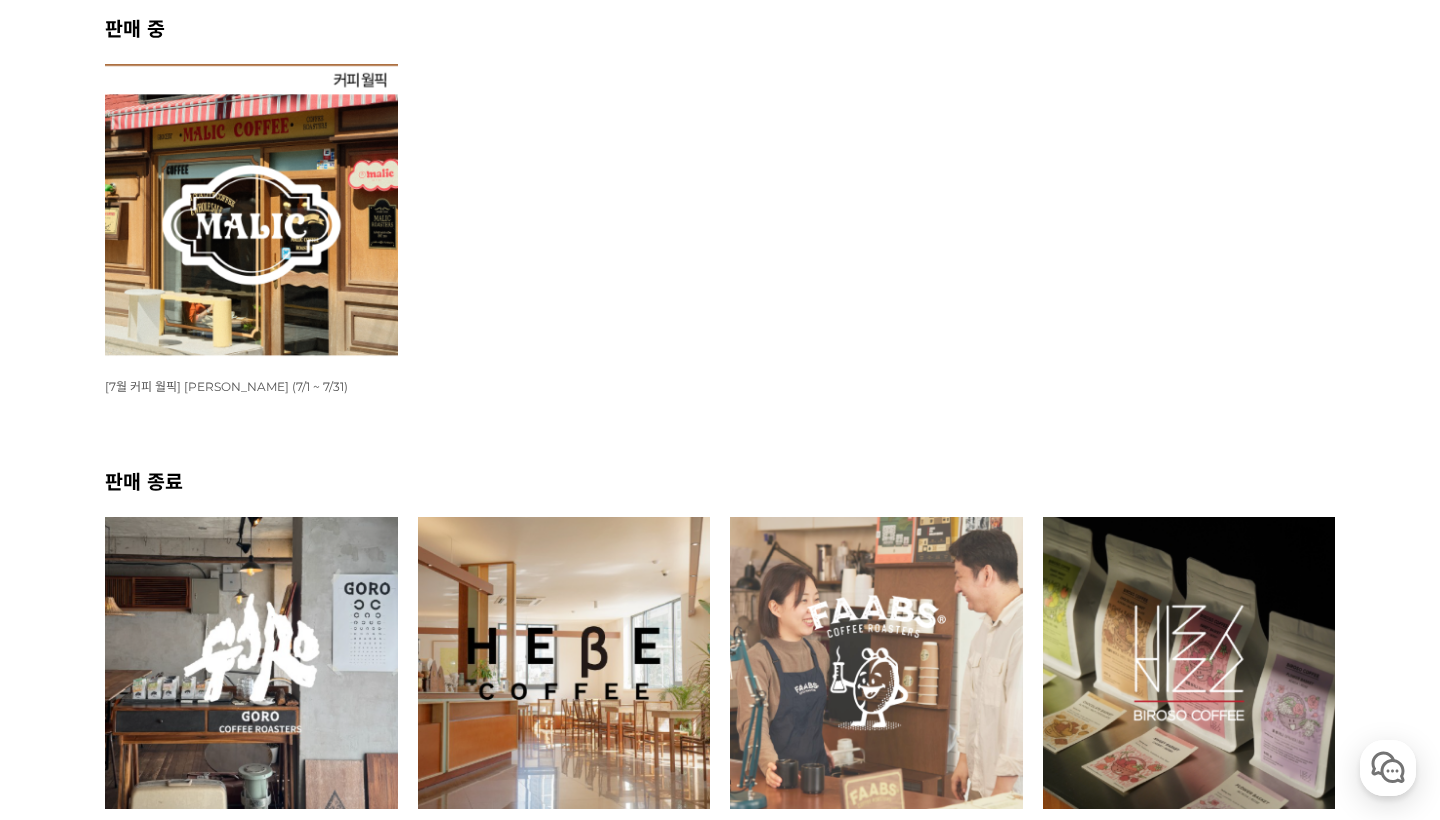 click at bounding box center (251, 210) 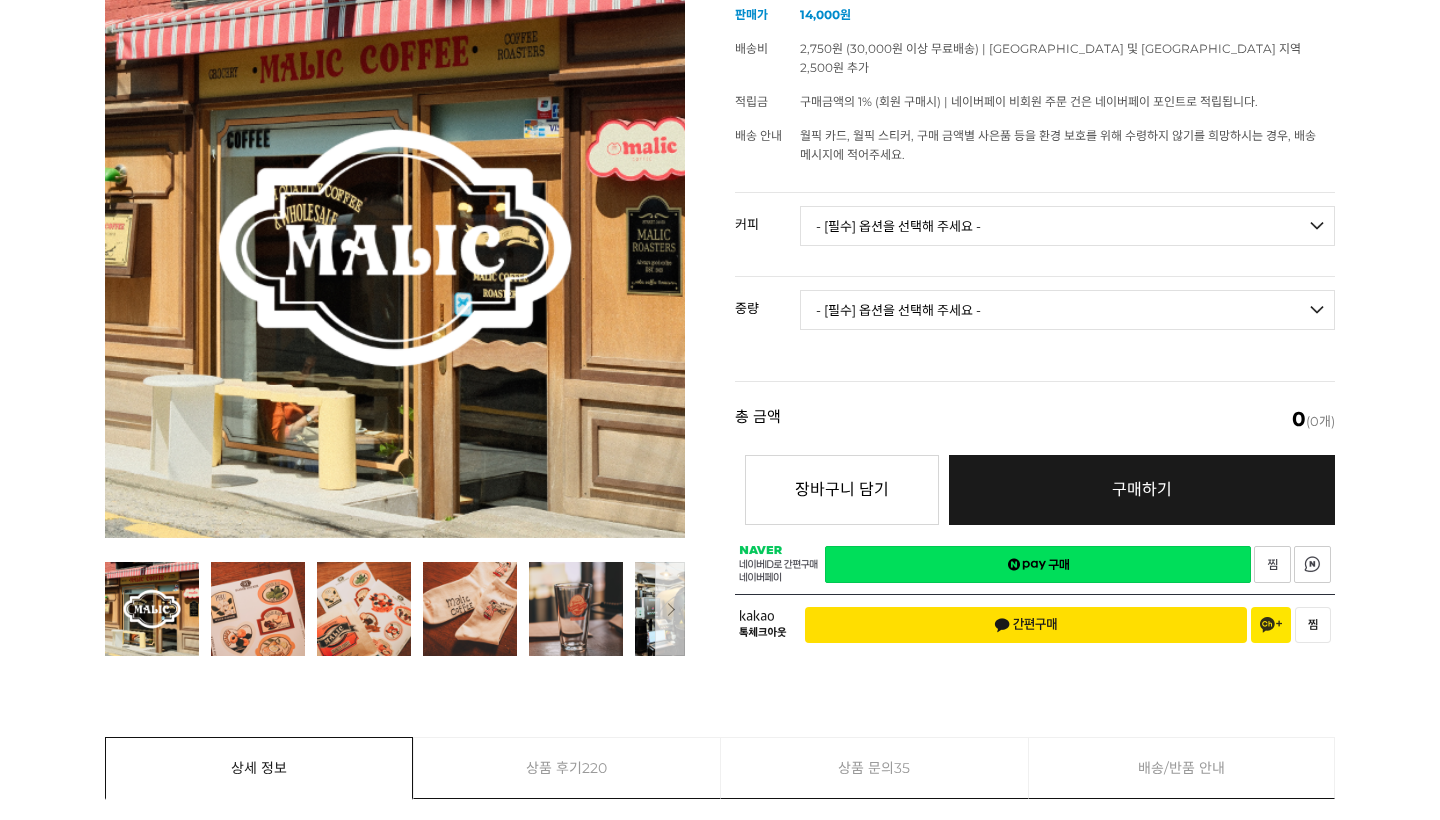 scroll, scrollTop: 0, scrollLeft: 0, axis: both 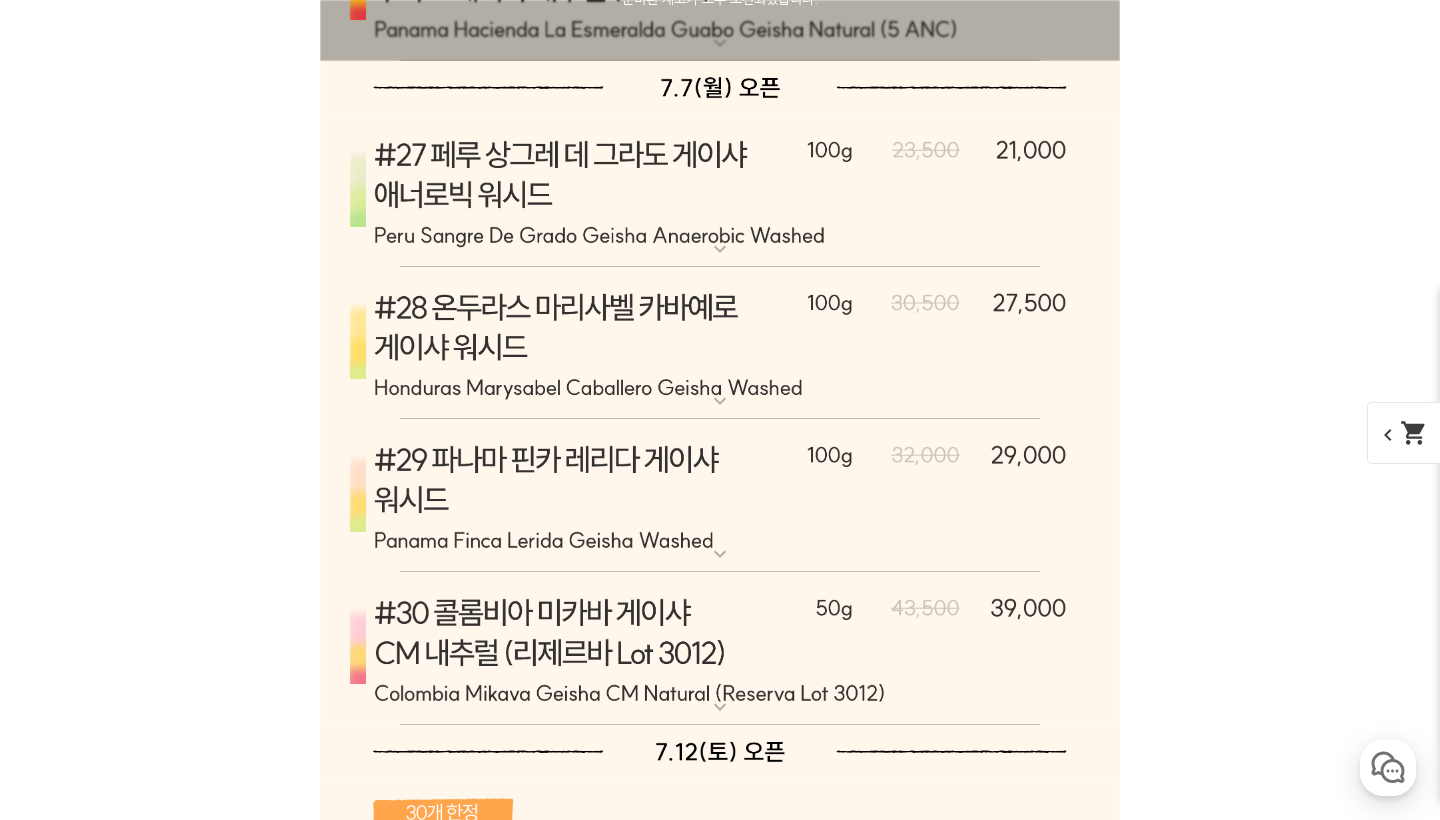 click at bounding box center (720, 649) 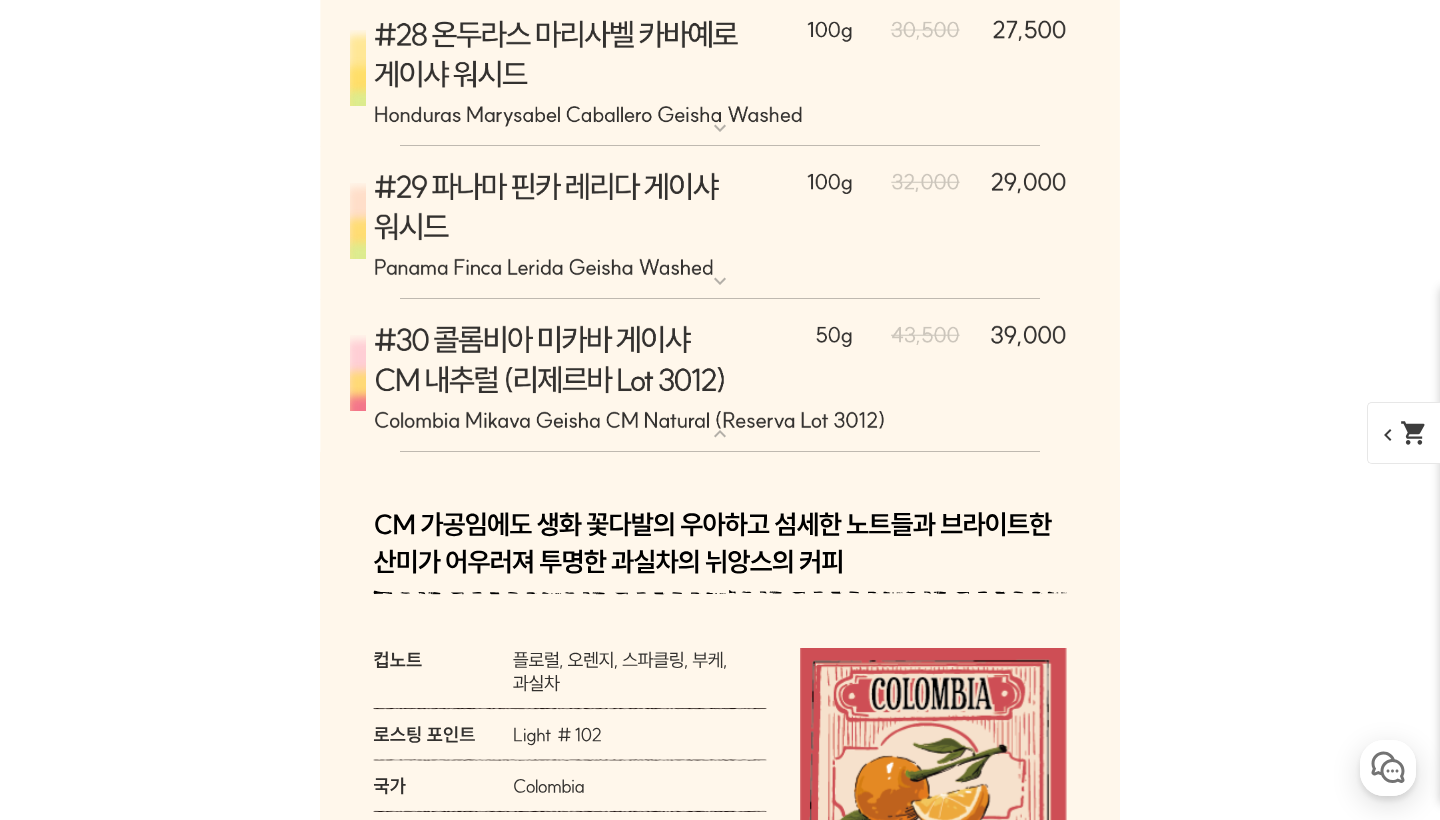 scroll, scrollTop: 13299, scrollLeft: 0, axis: vertical 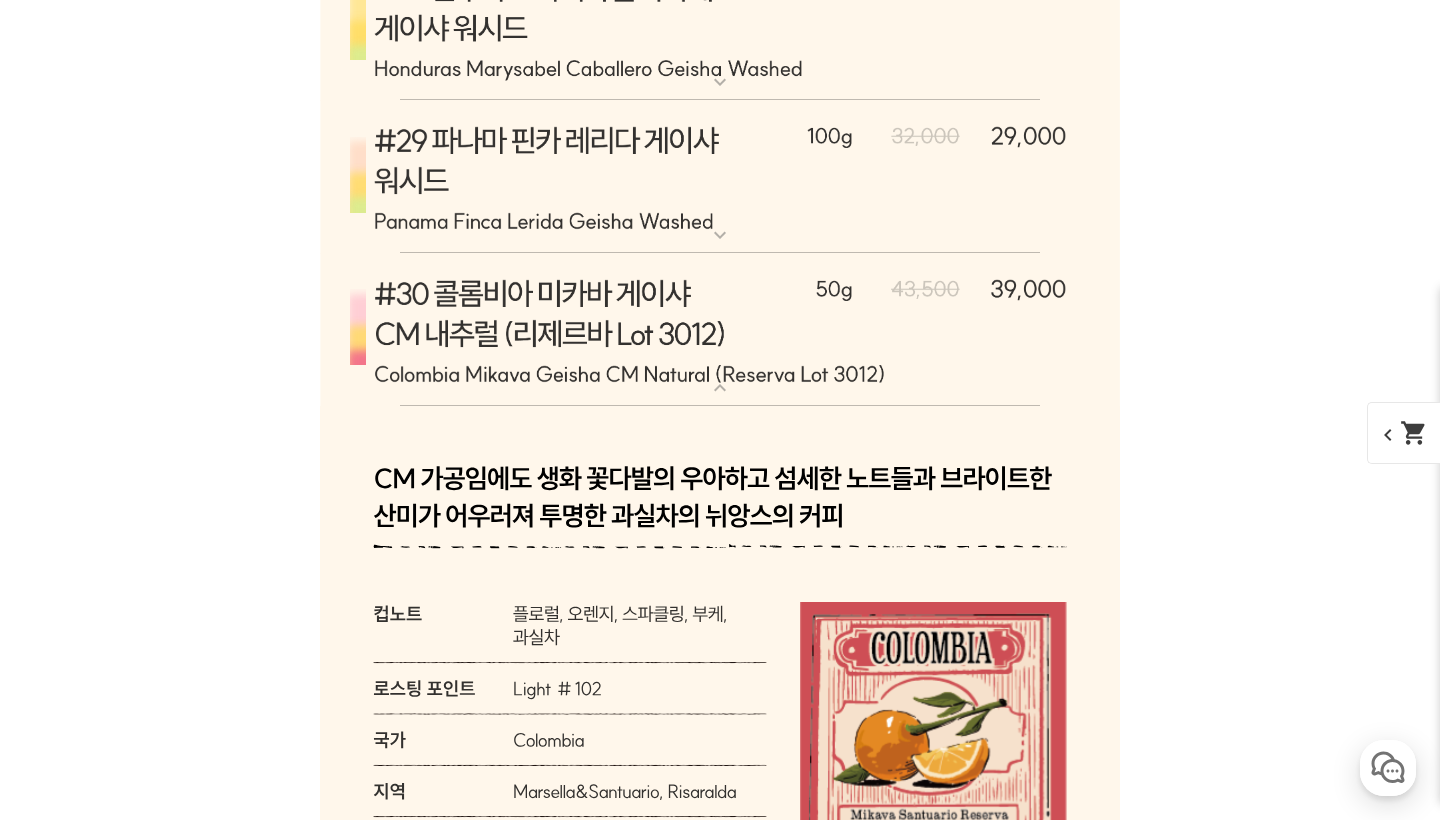 click at bounding box center [720, 330] 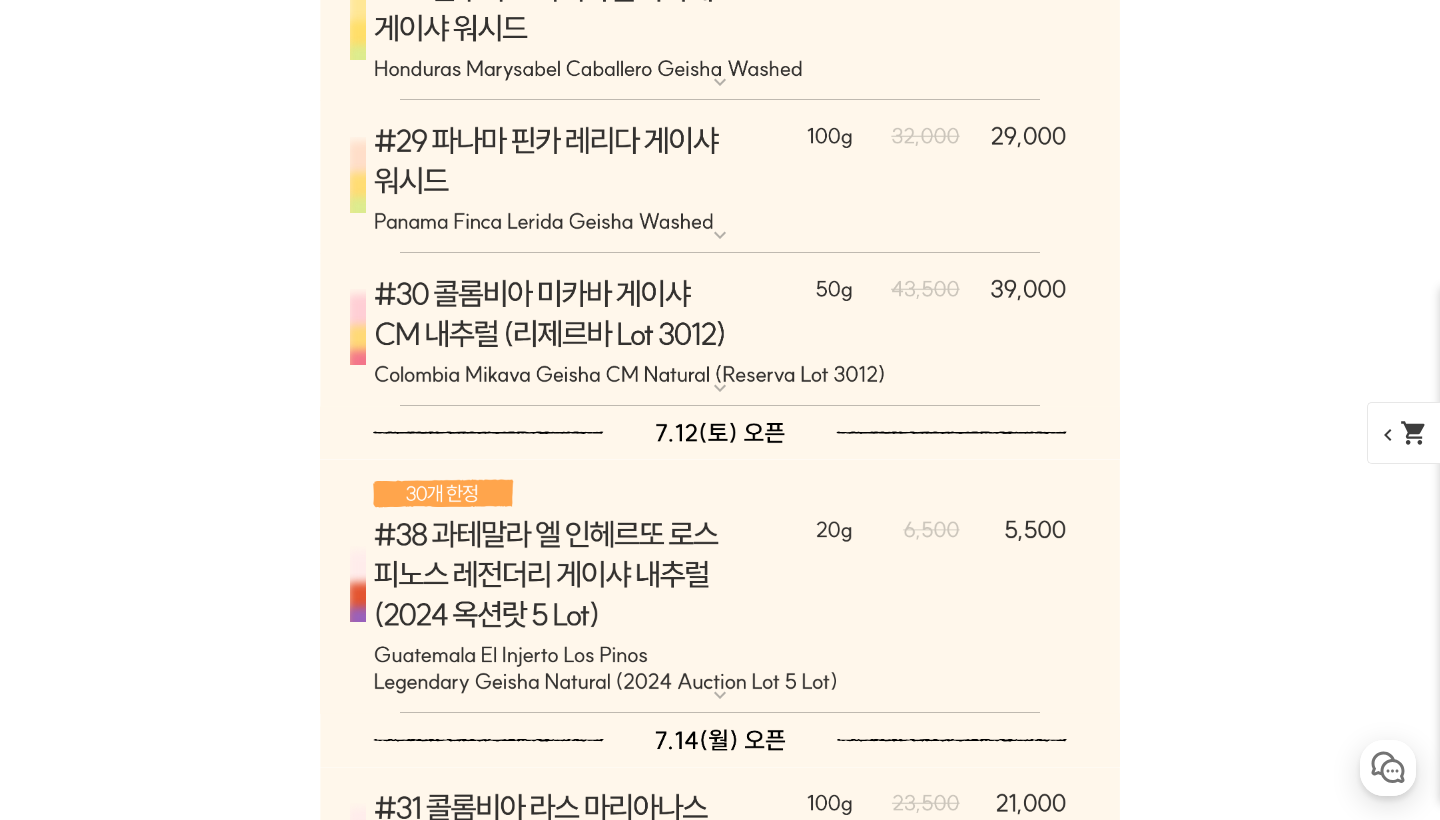 click at bounding box center (720, 177) 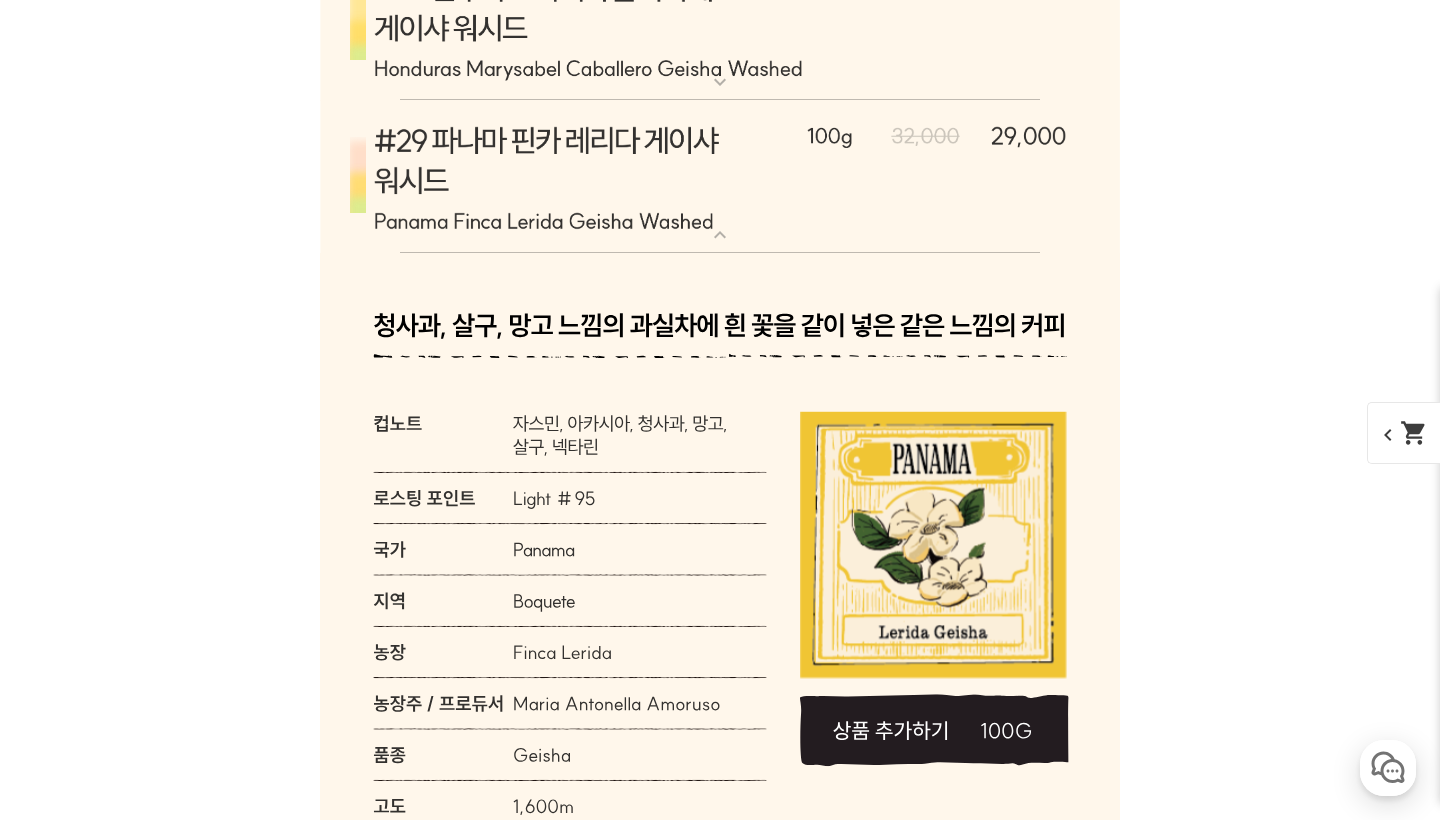 click at bounding box center (720, 177) 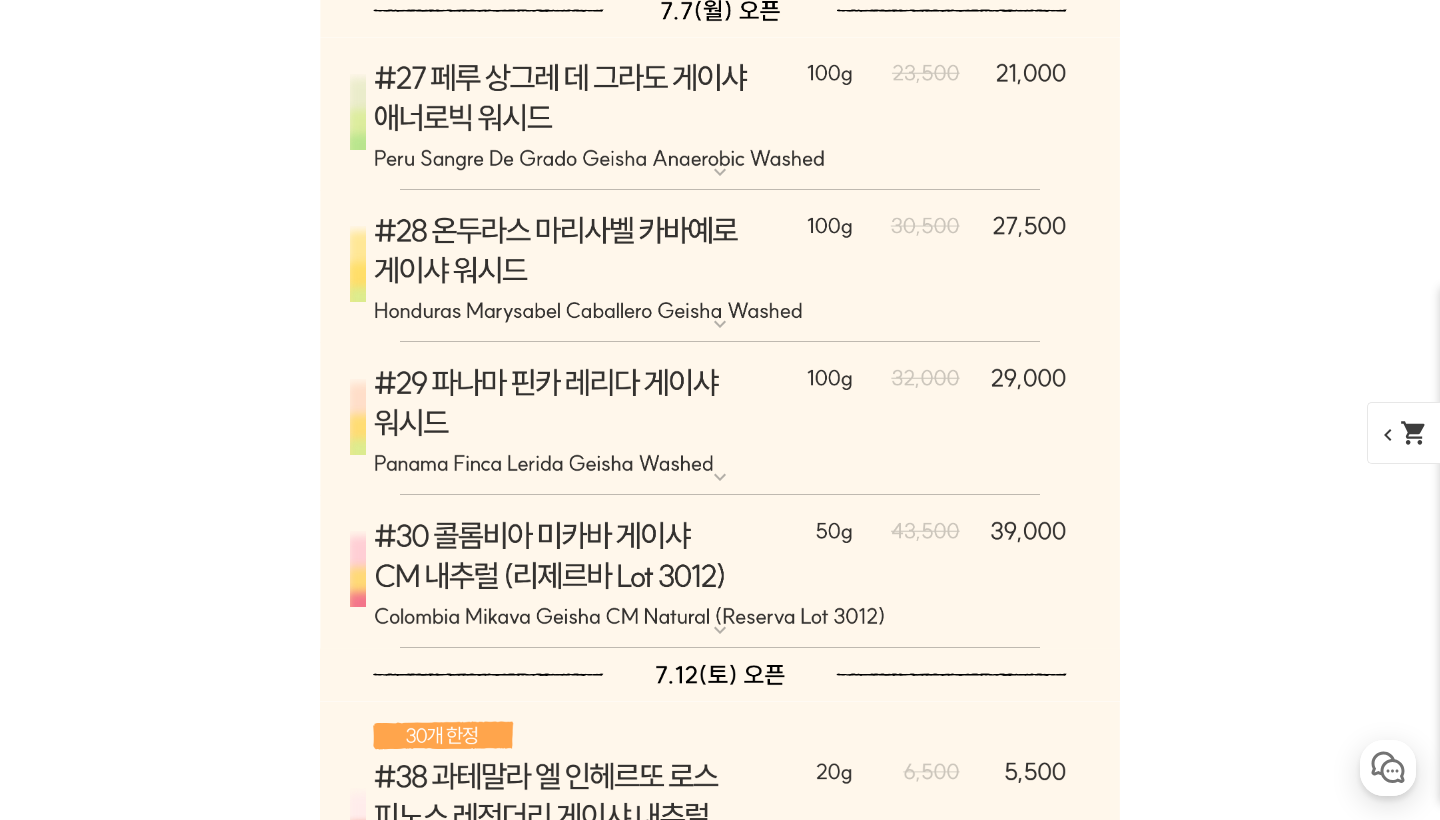 scroll, scrollTop: 13040, scrollLeft: 0, axis: vertical 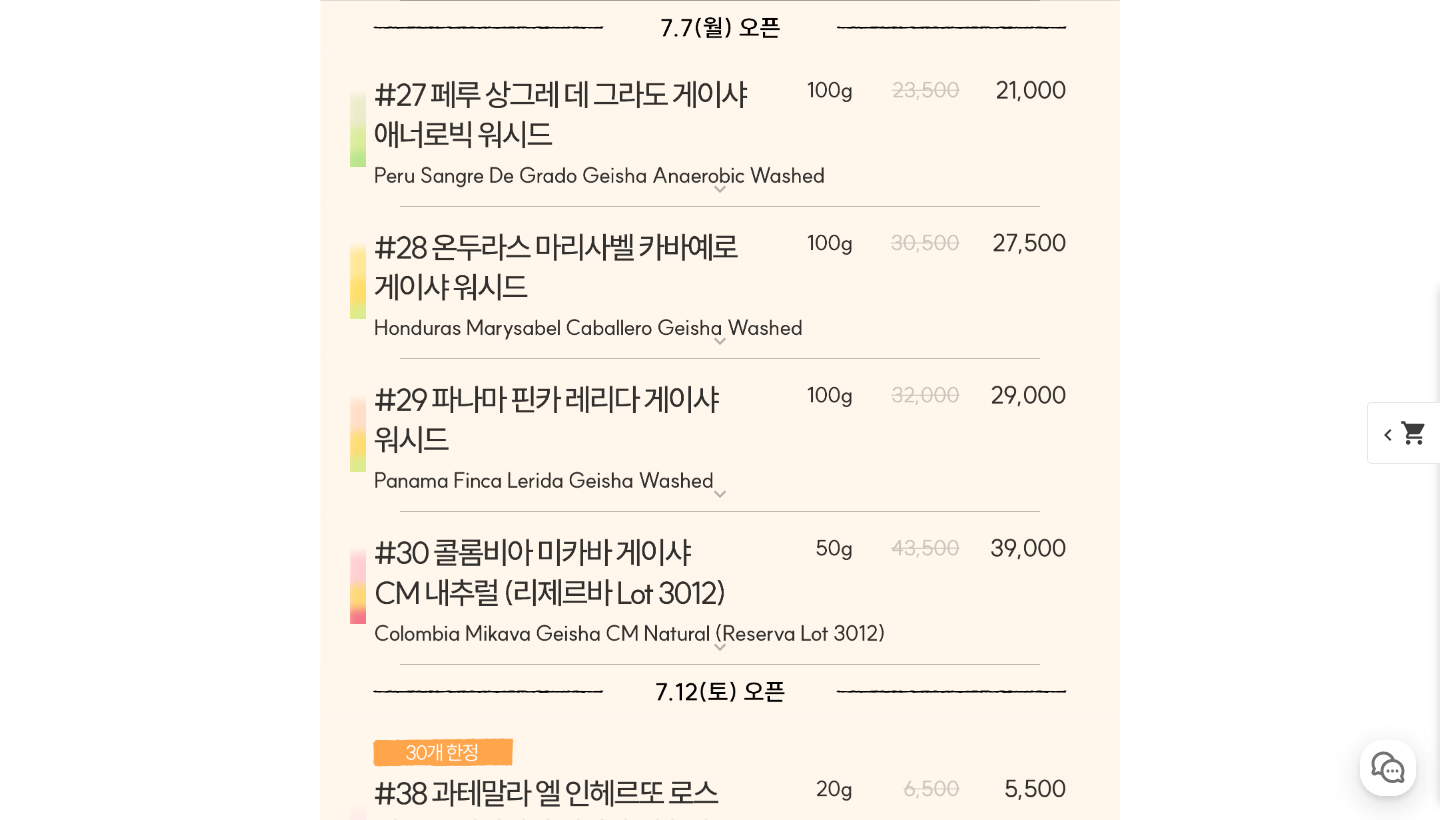 click at bounding box center (720, 284) 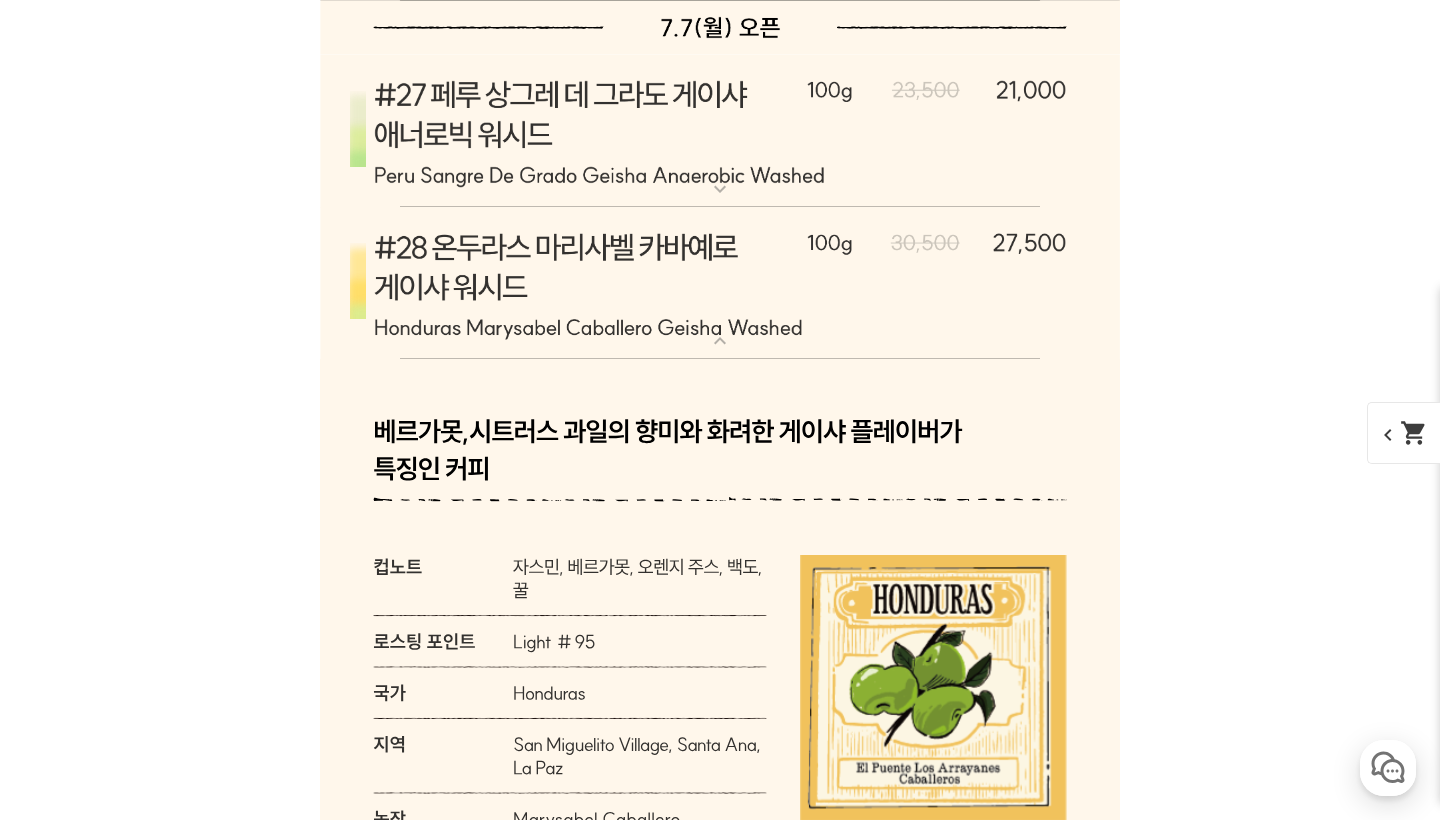 click at bounding box center [720, 284] 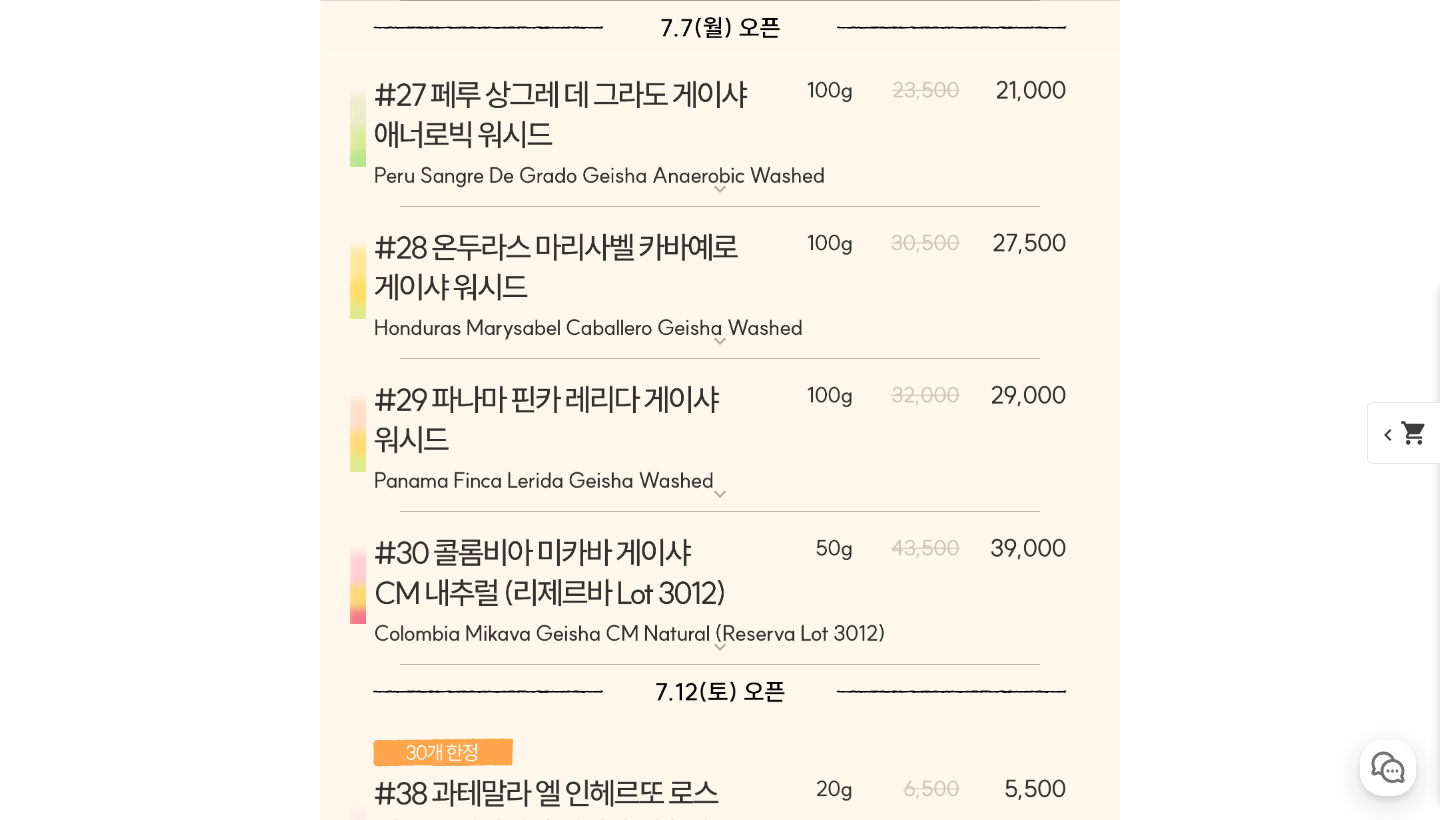 click at bounding box center (720, 131) 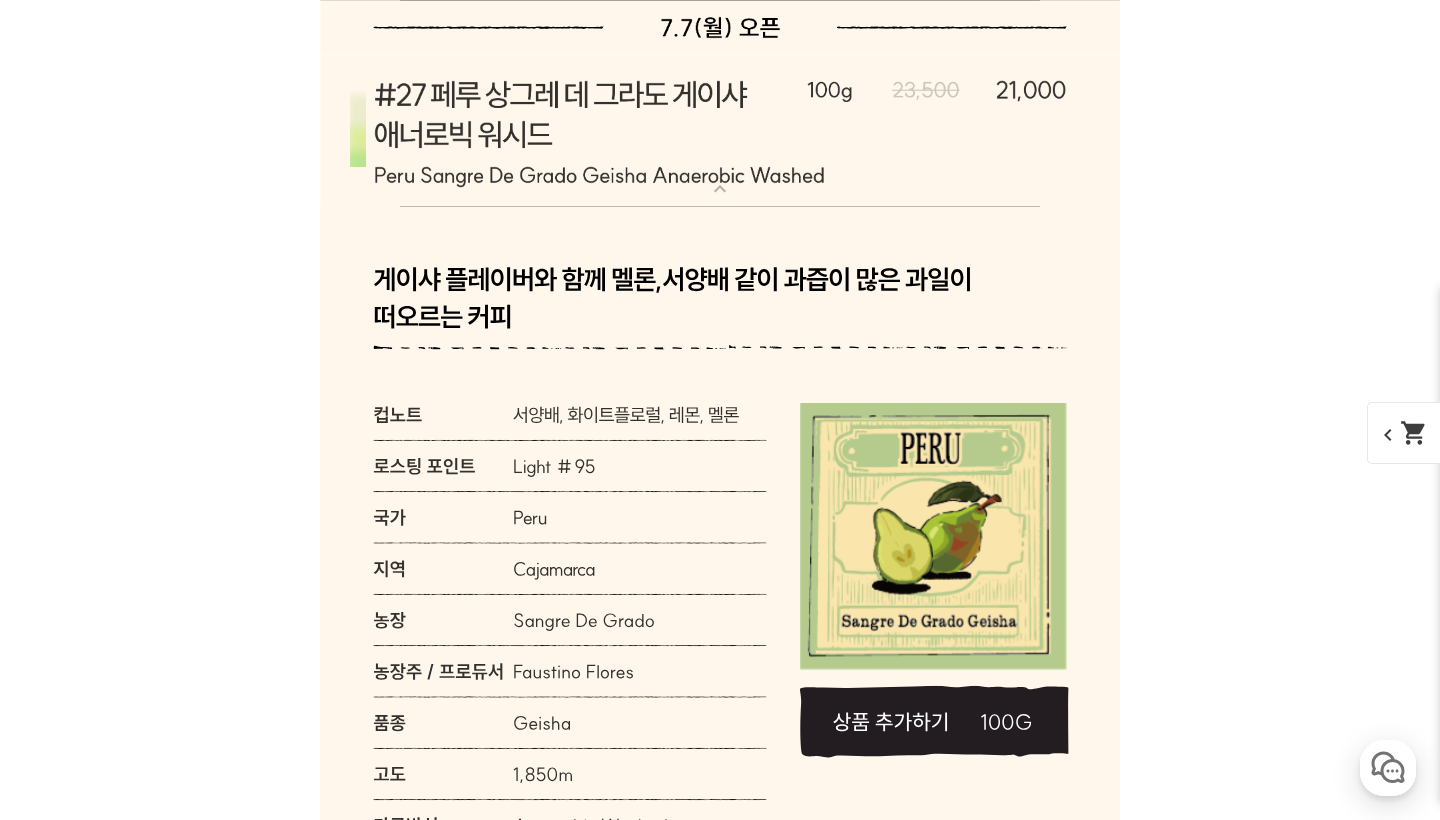 click at bounding box center [720, 131] 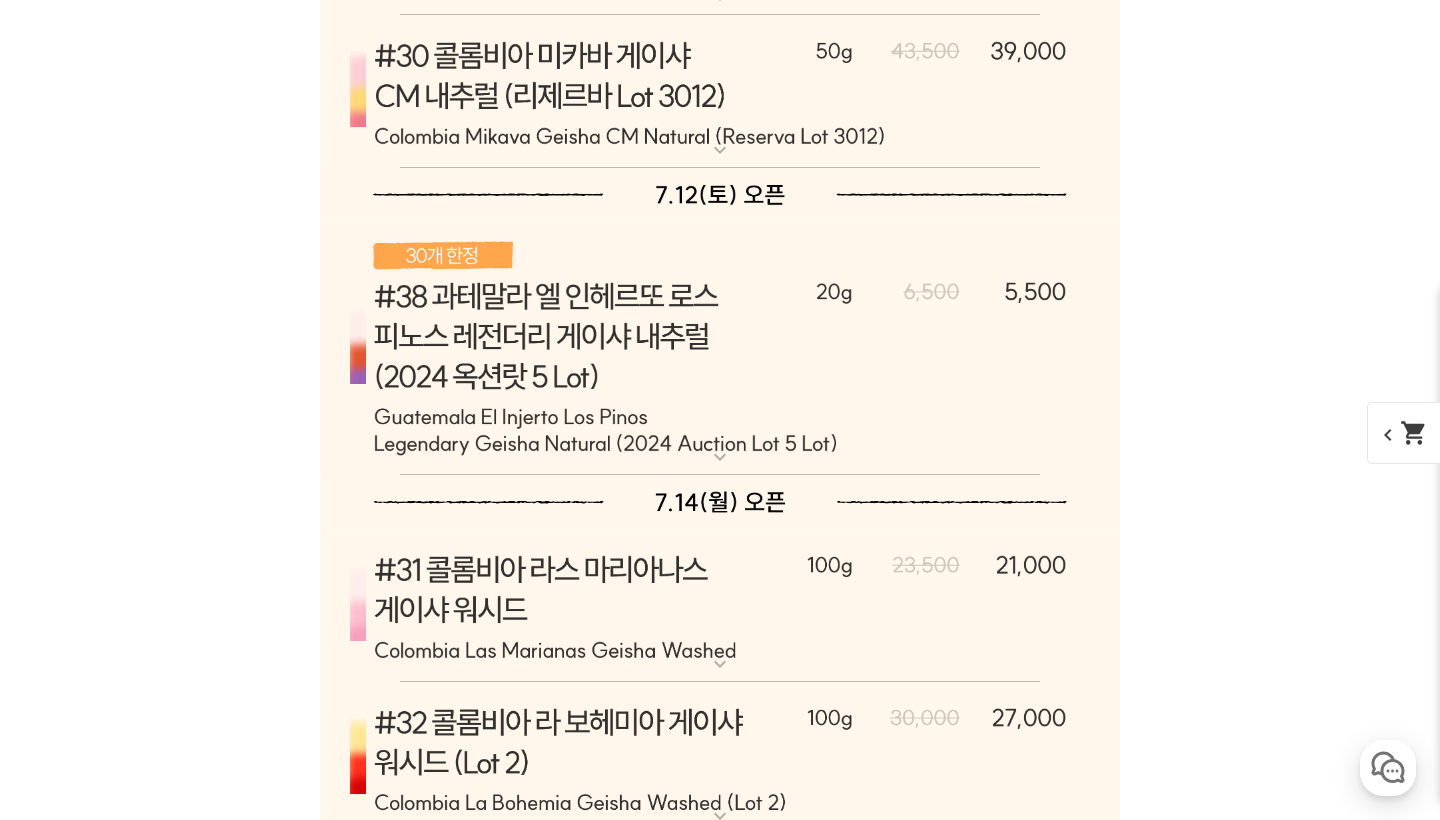 scroll, scrollTop: 13535, scrollLeft: 0, axis: vertical 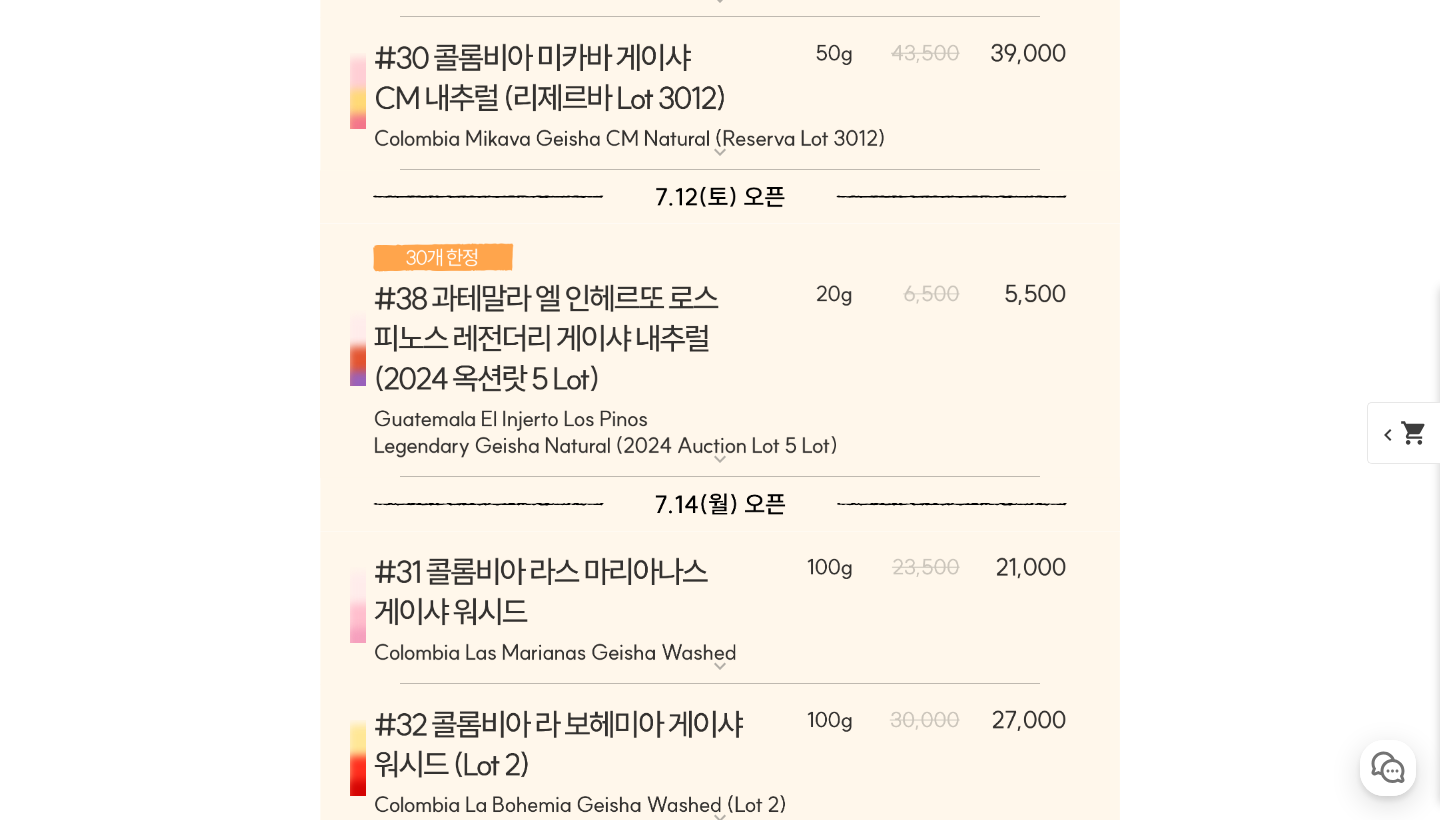 click at bounding box center [720, 350] 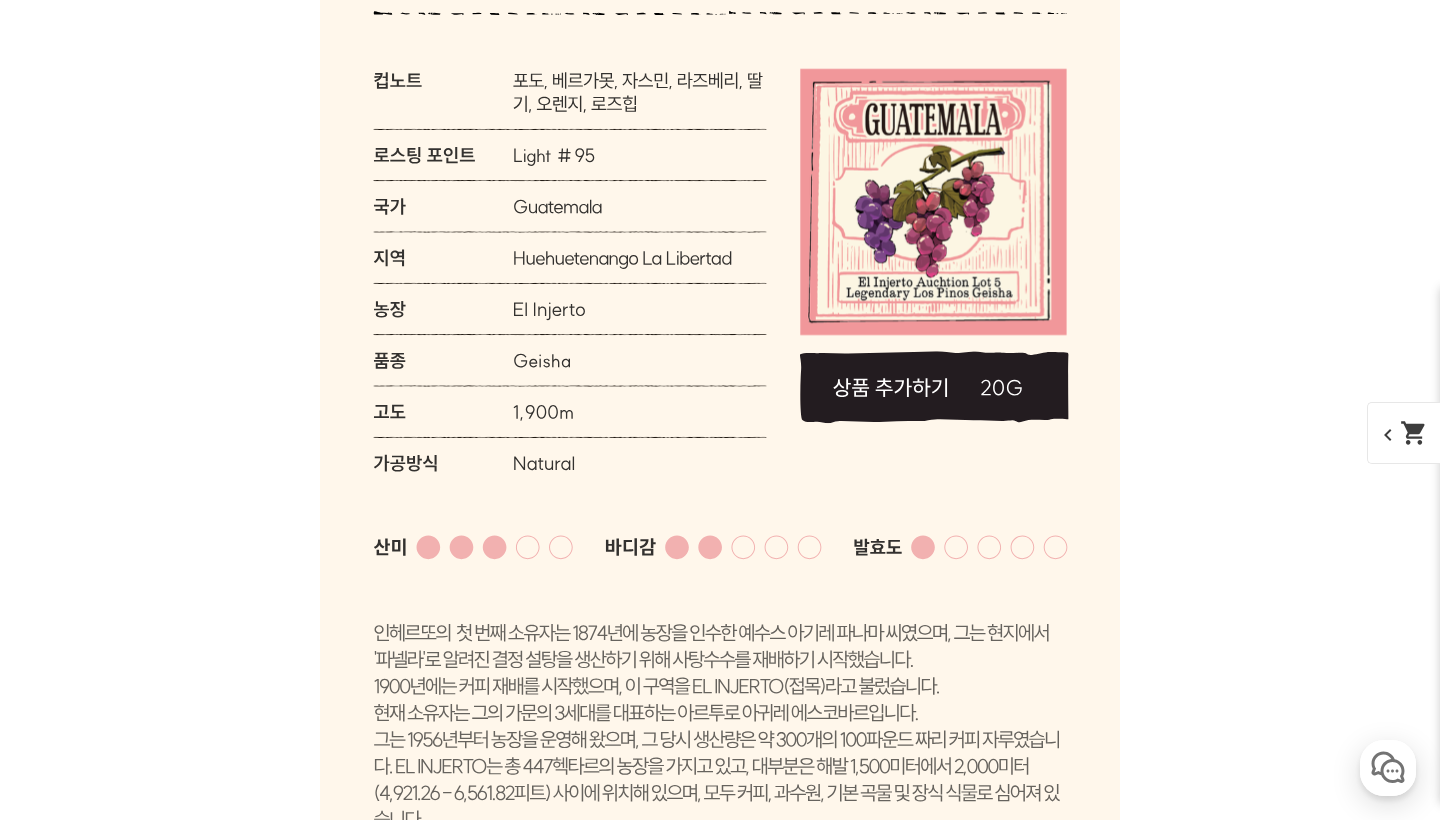 scroll, scrollTop: 13132, scrollLeft: 0, axis: vertical 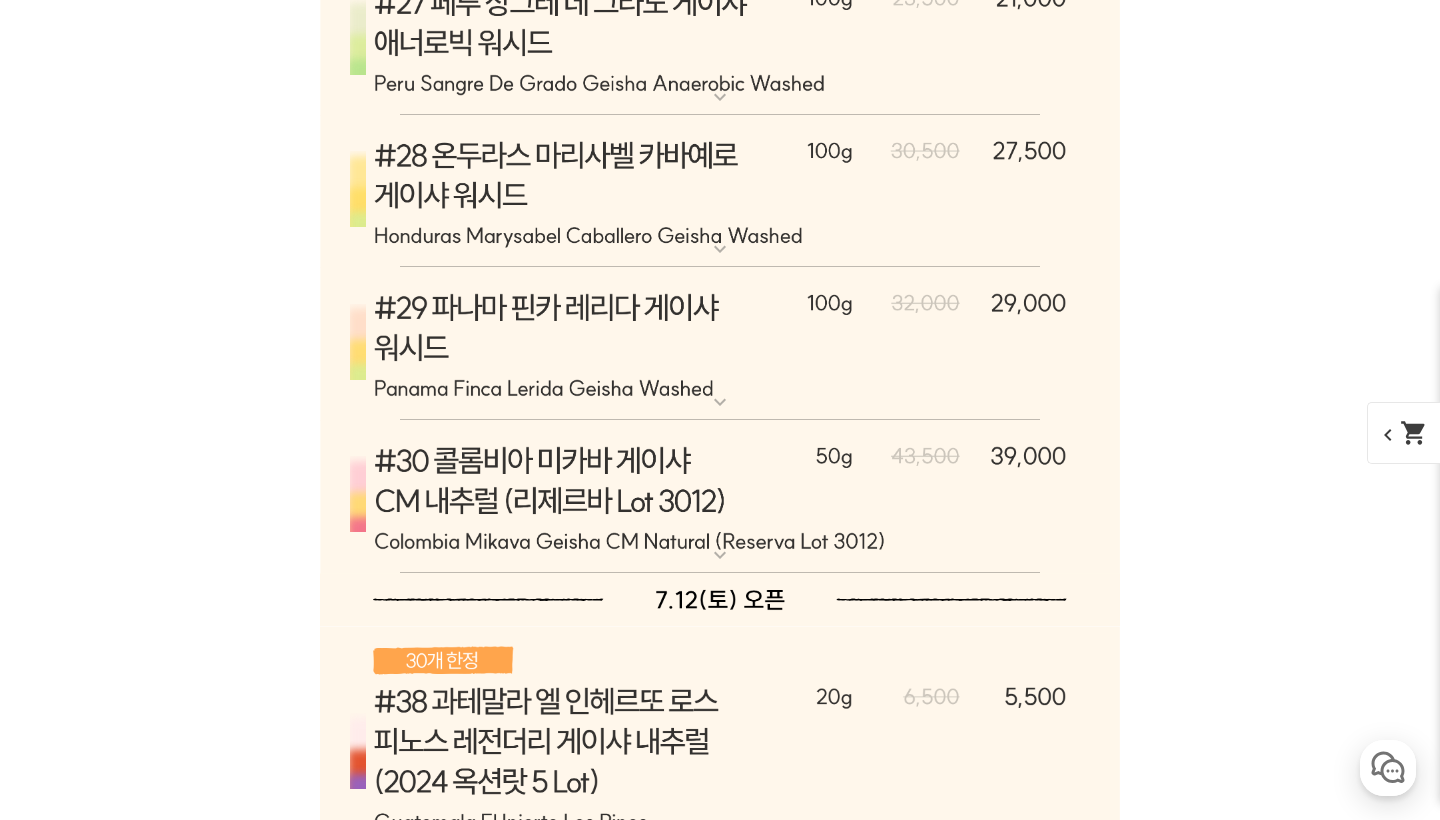 click at bounding box center [720, 497] 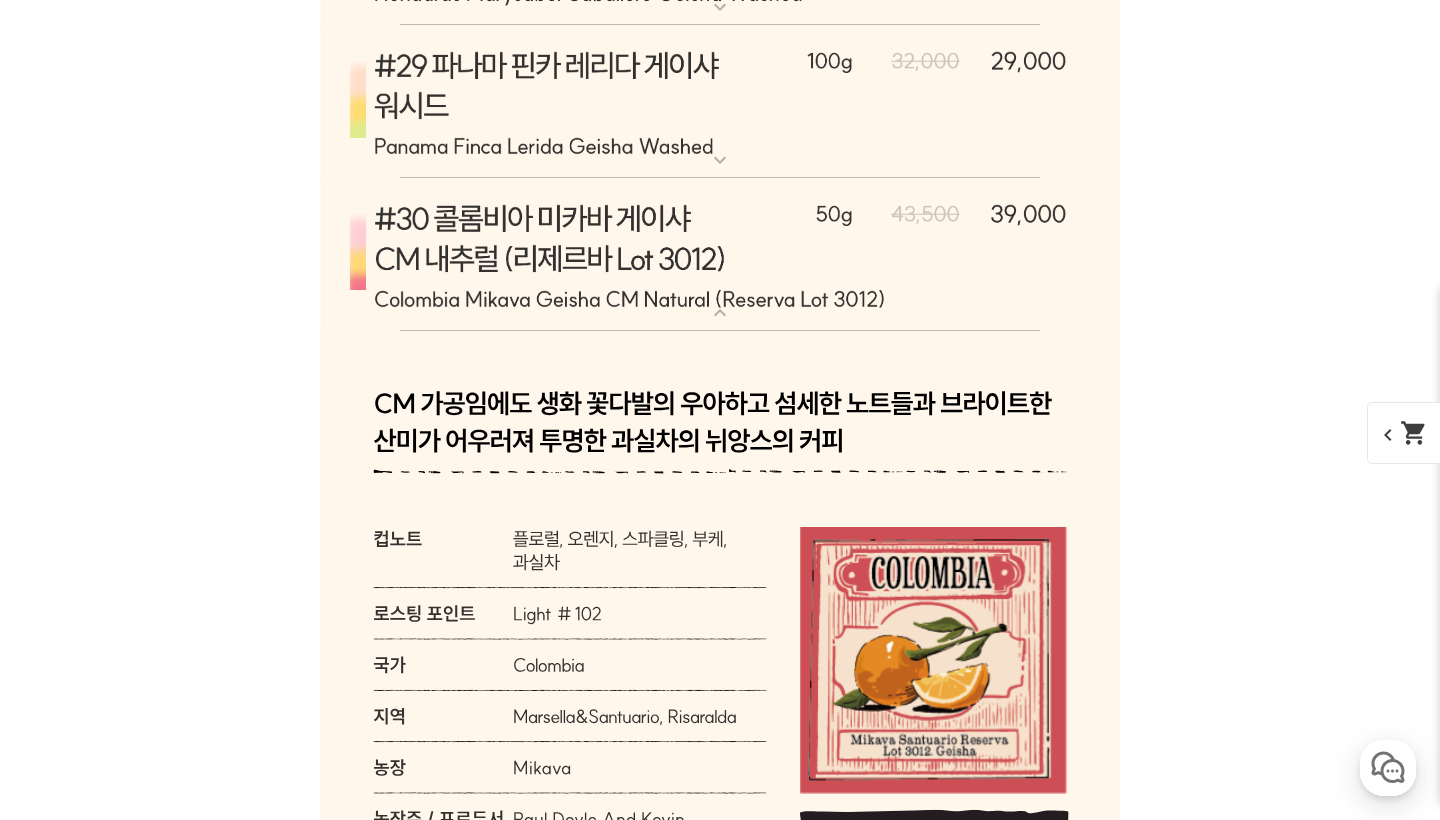 scroll, scrollTop: 13367, scrollLeft: 0, axis: vertical 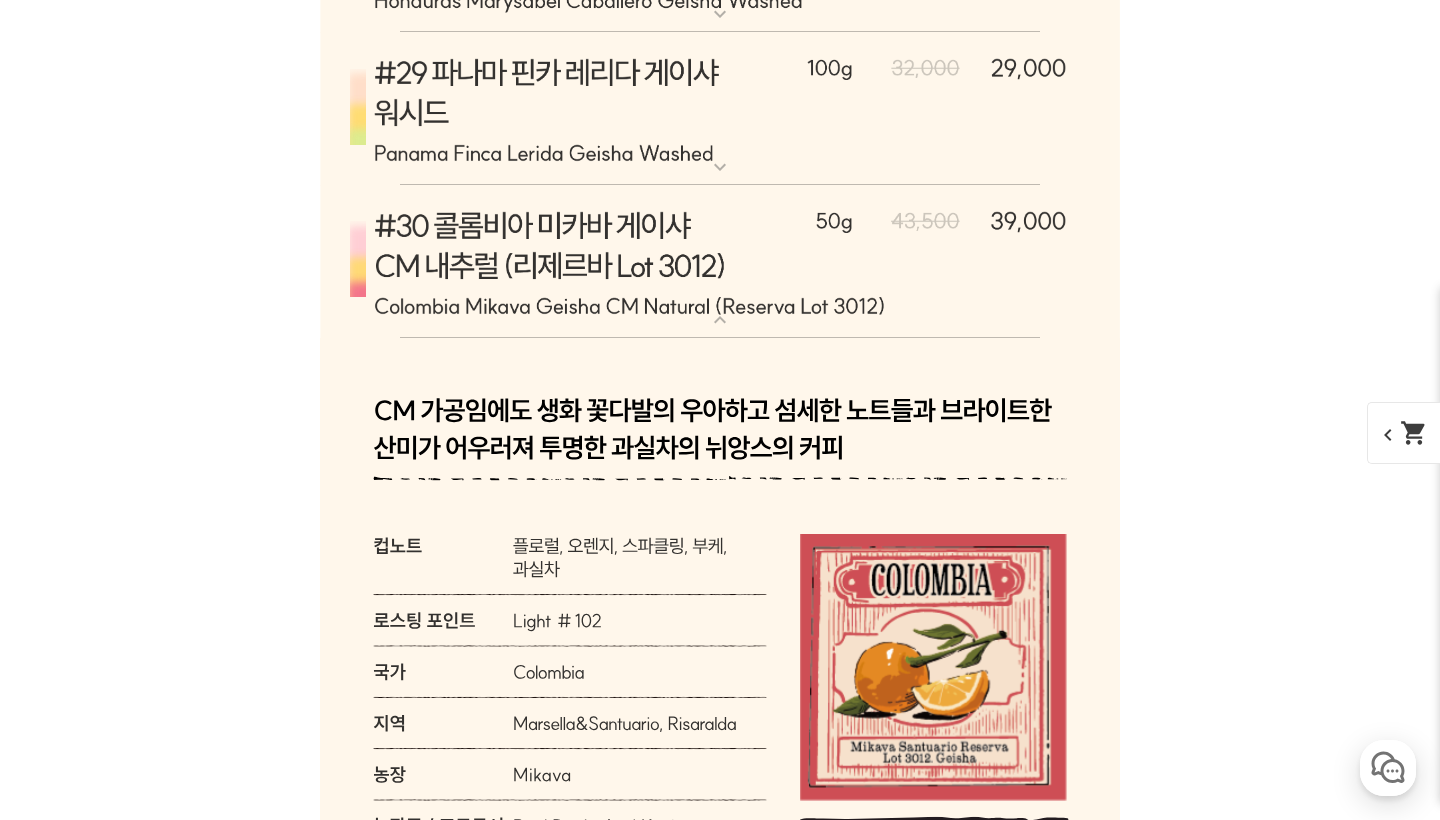 click at bounding box center [720, 109] 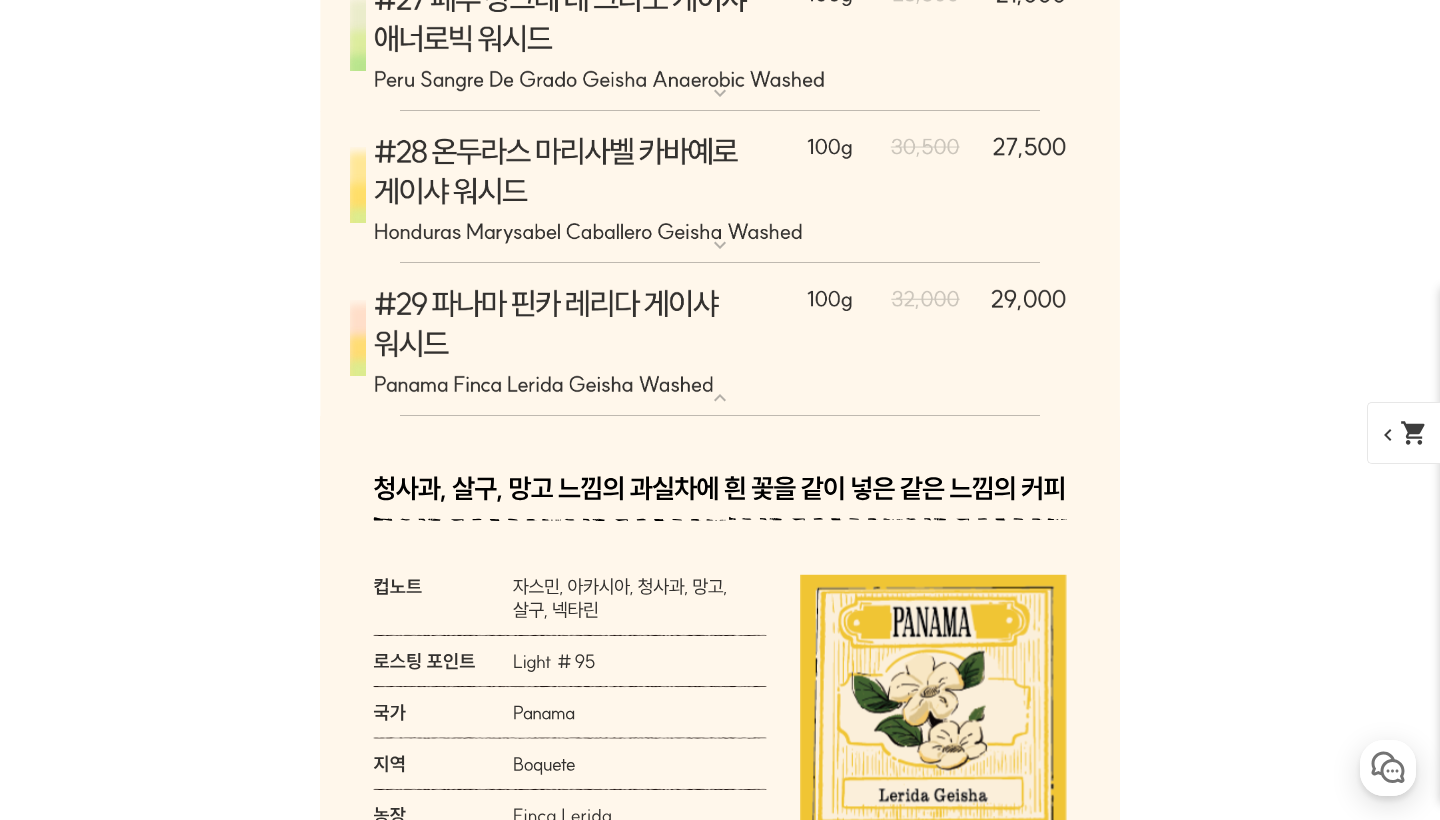 scroll, scrollTop: 13137, scrollLeft: 1, axis: both 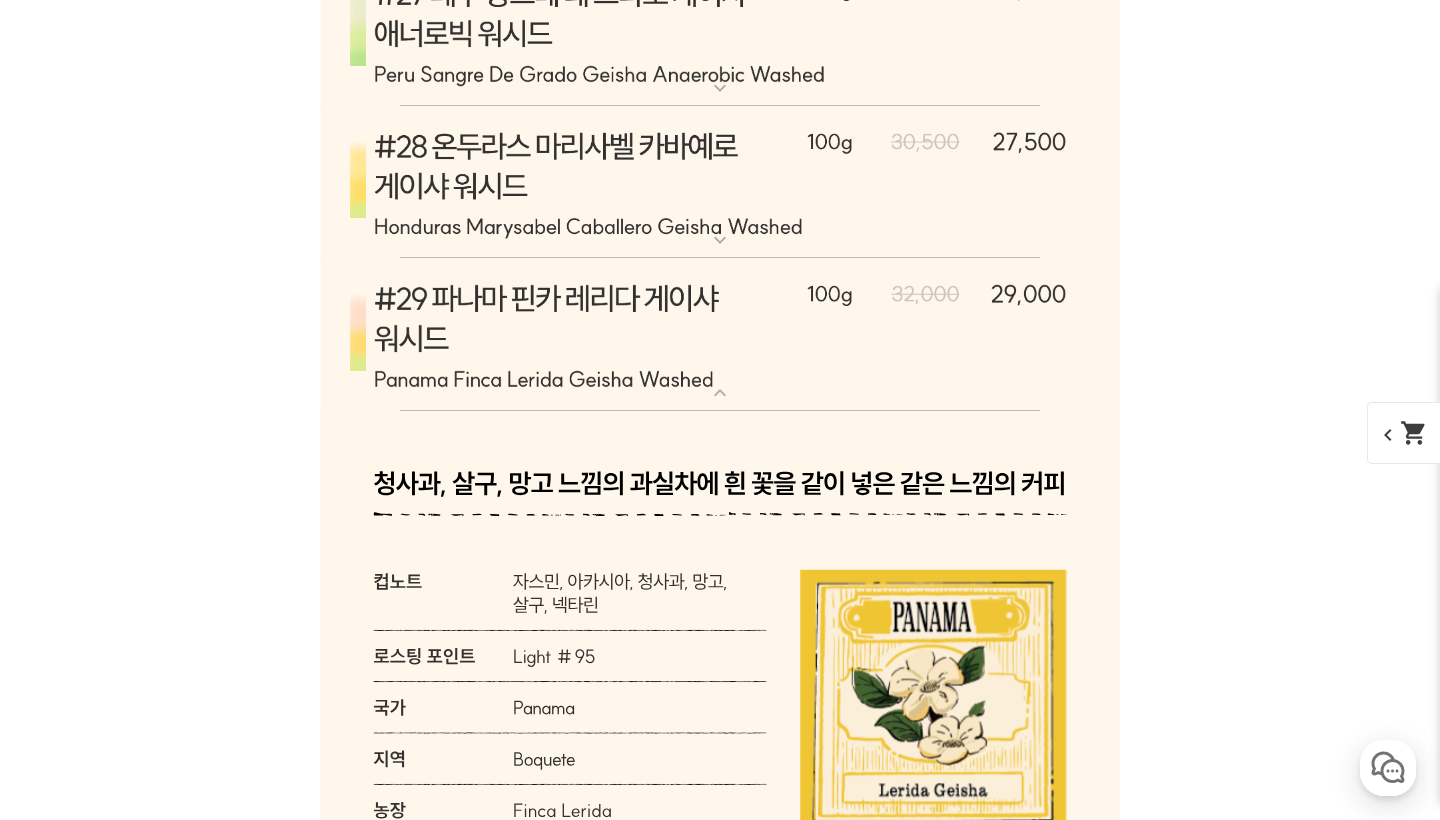 click on "[7.7 오픈] #28 [PERSON_NAME]로 [PERSON_NAME]" at bounding box center (720, 114) 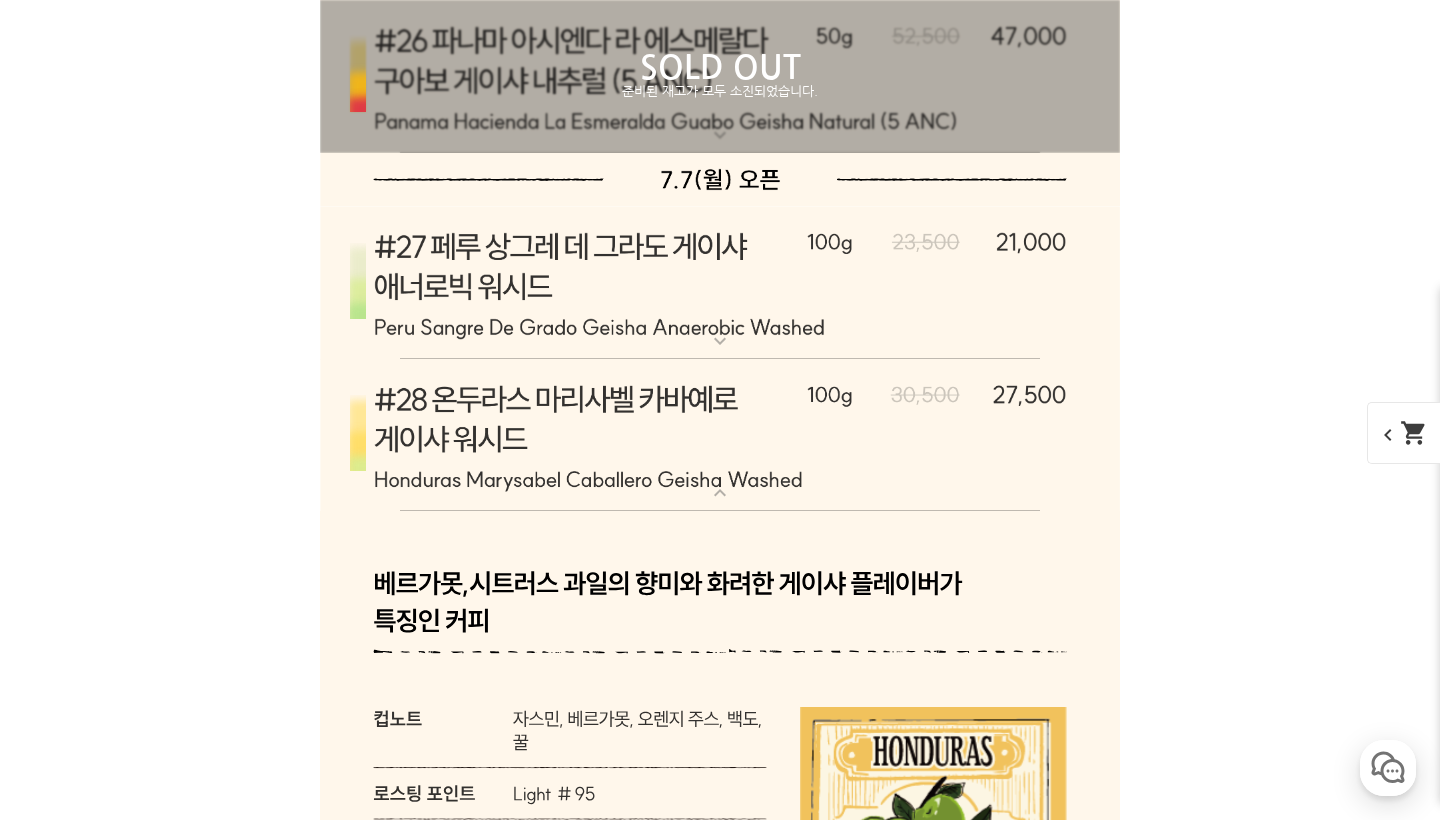 scroll, scrollTop: 12132, scrollLeft: 0, axis: vertical 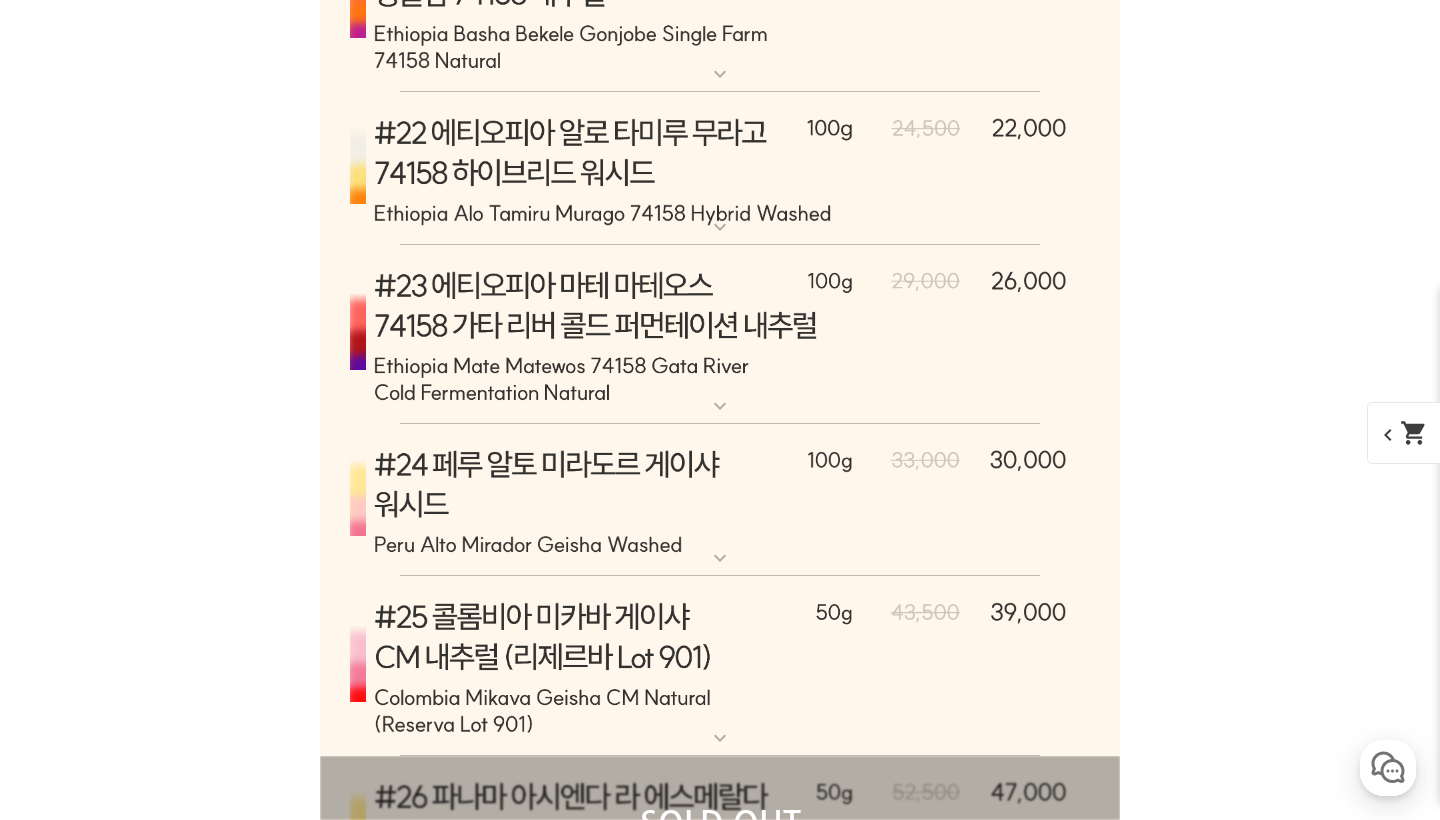 click at bounding box center [720, 335] 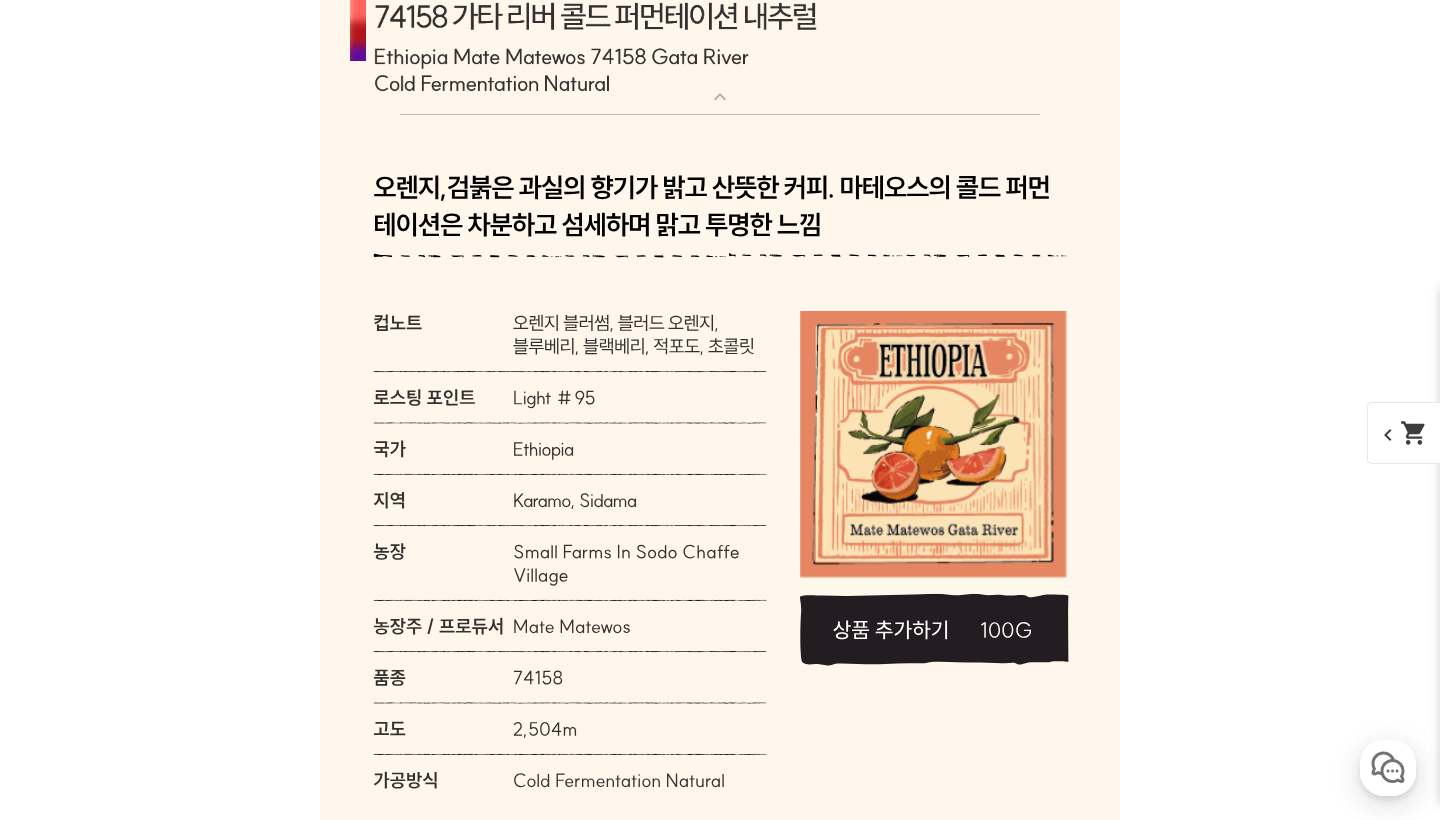scroll, scrollTop: 12294, scrollLeft: 0, axis: vertical 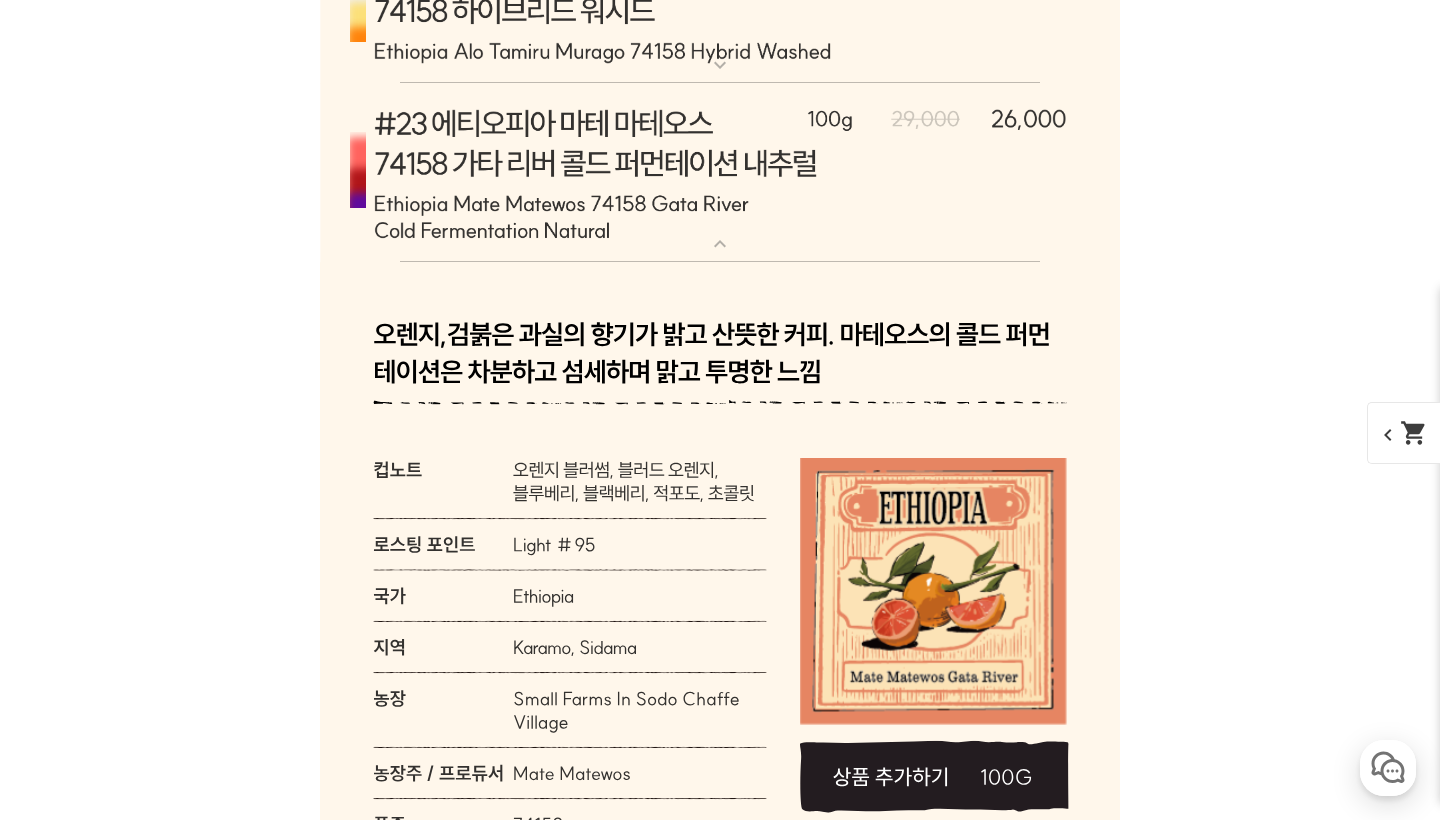 click at bounding box center (720, 173) 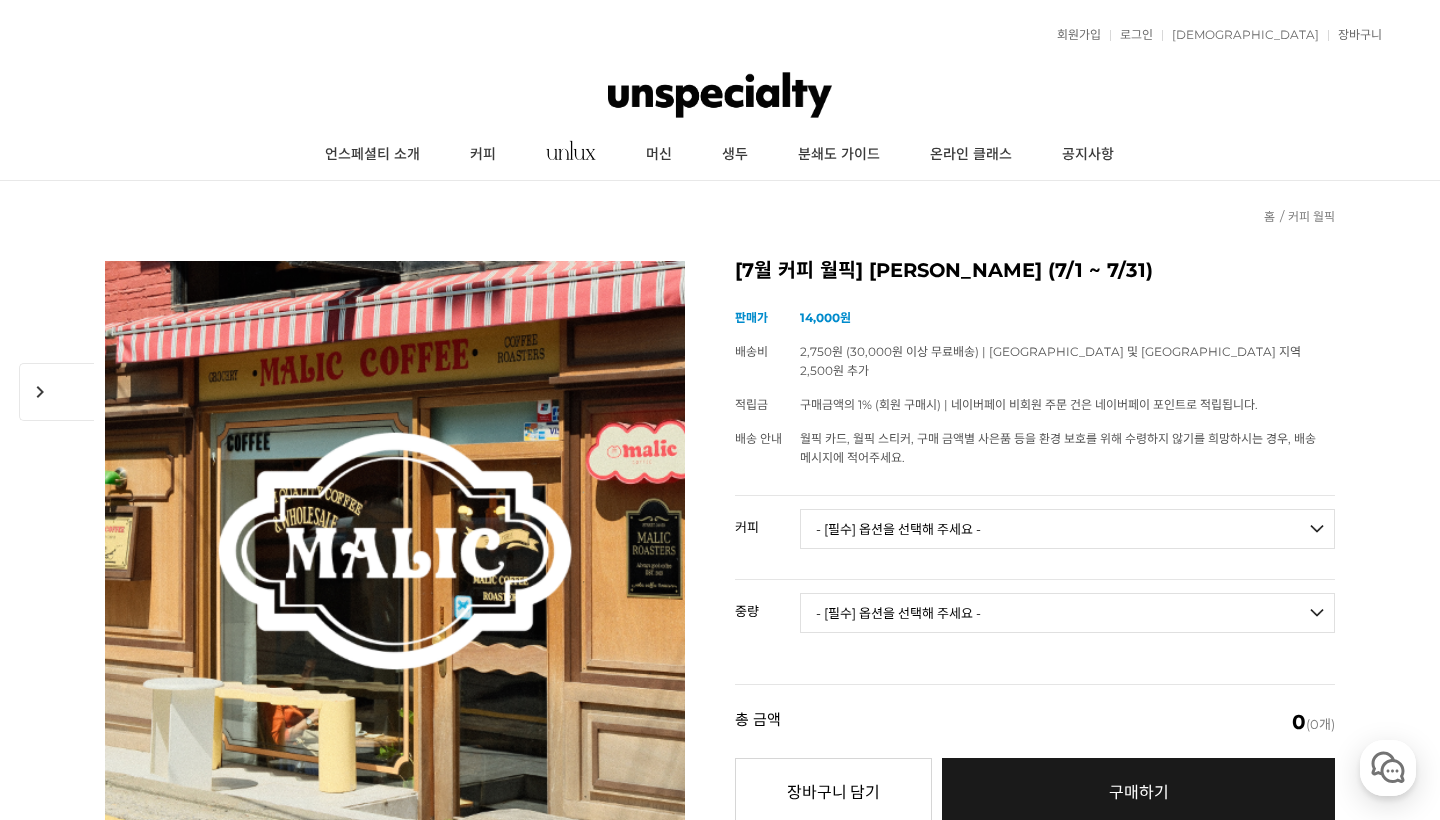 scroll, scrollTop: 0, scrollLeft: 0, axis: both 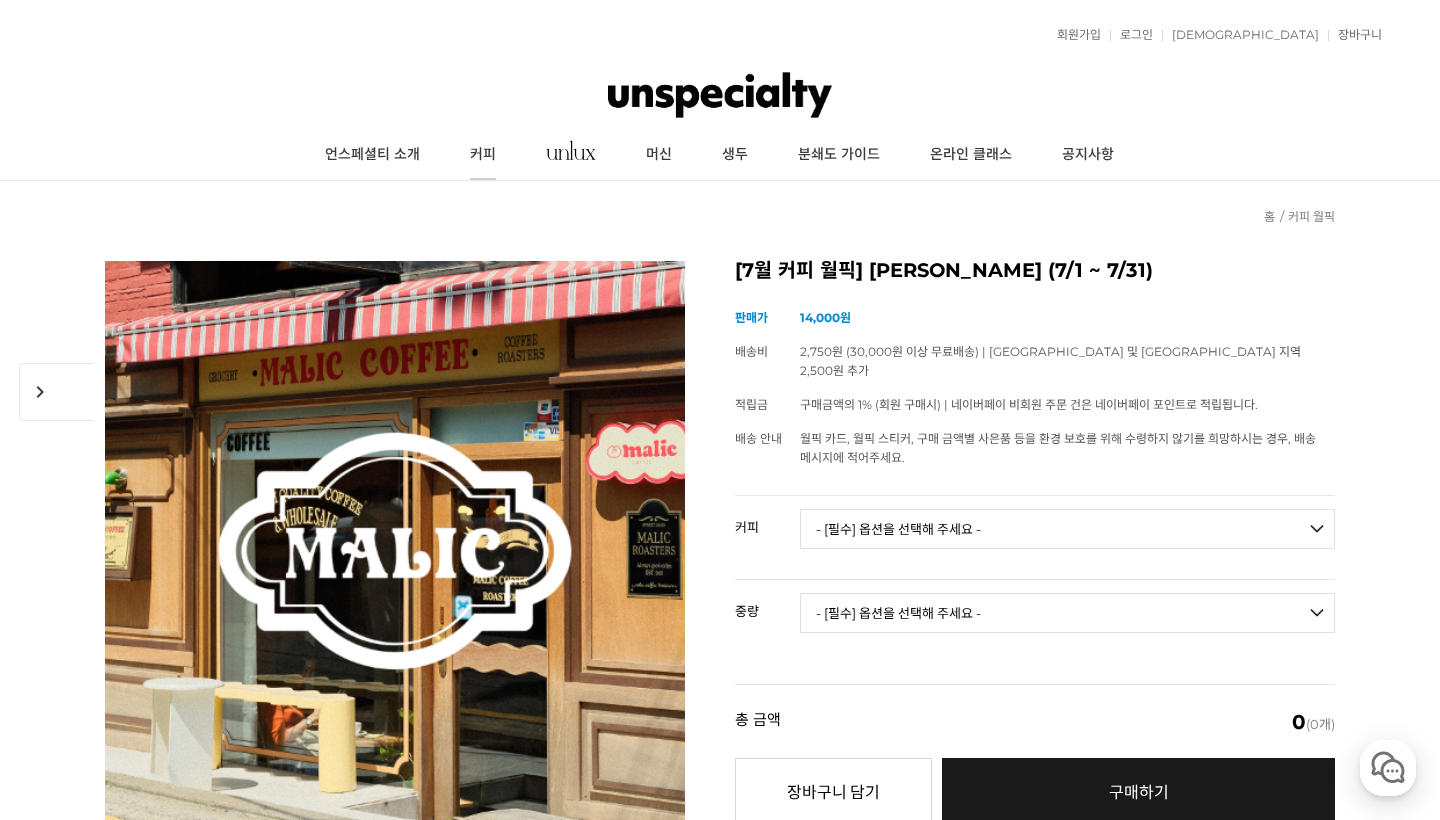 click on "커피" at bounding box center [483, 155] 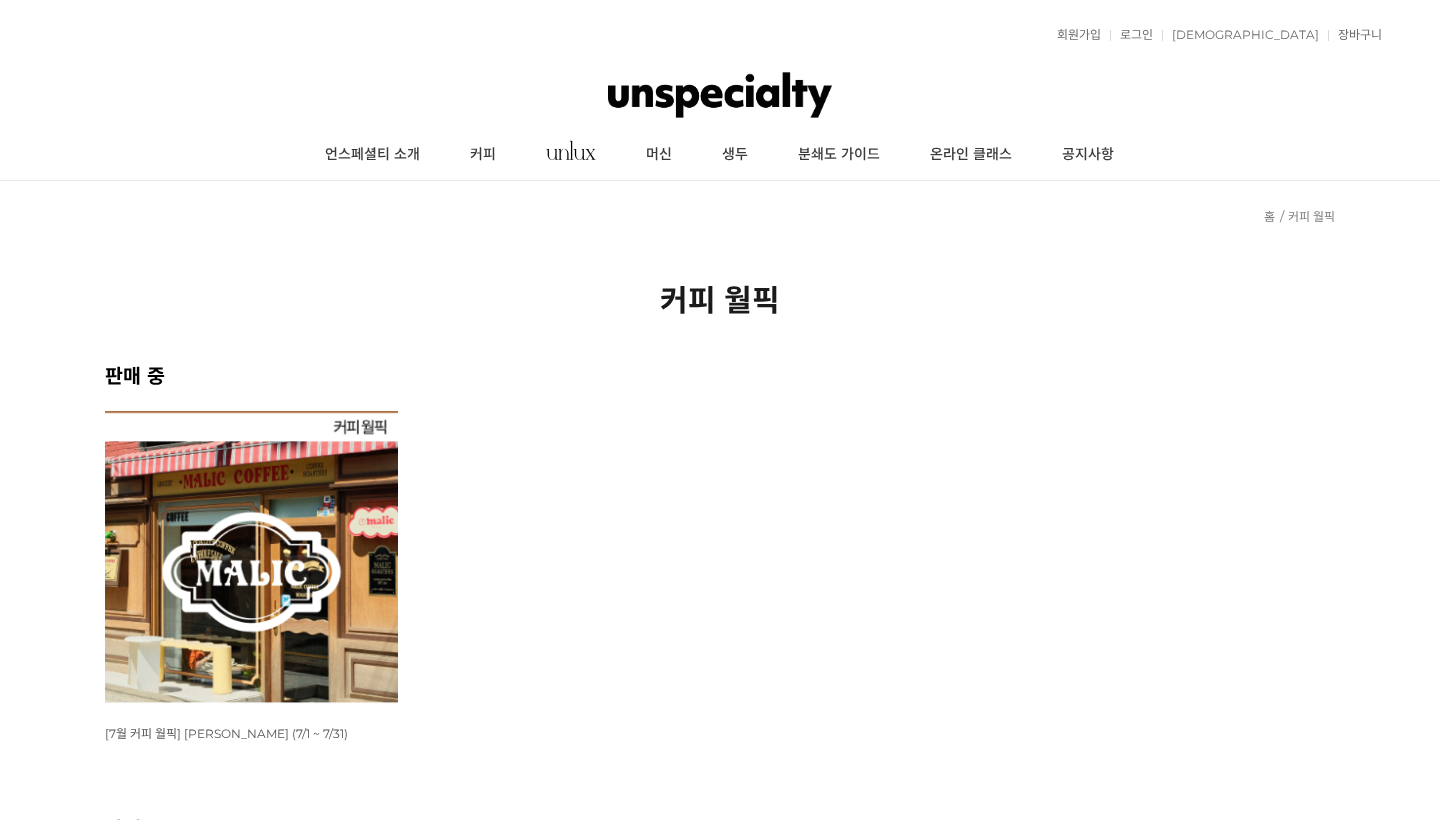 scroll, scrollTop: 0, scrollLeft: 0, axis: both 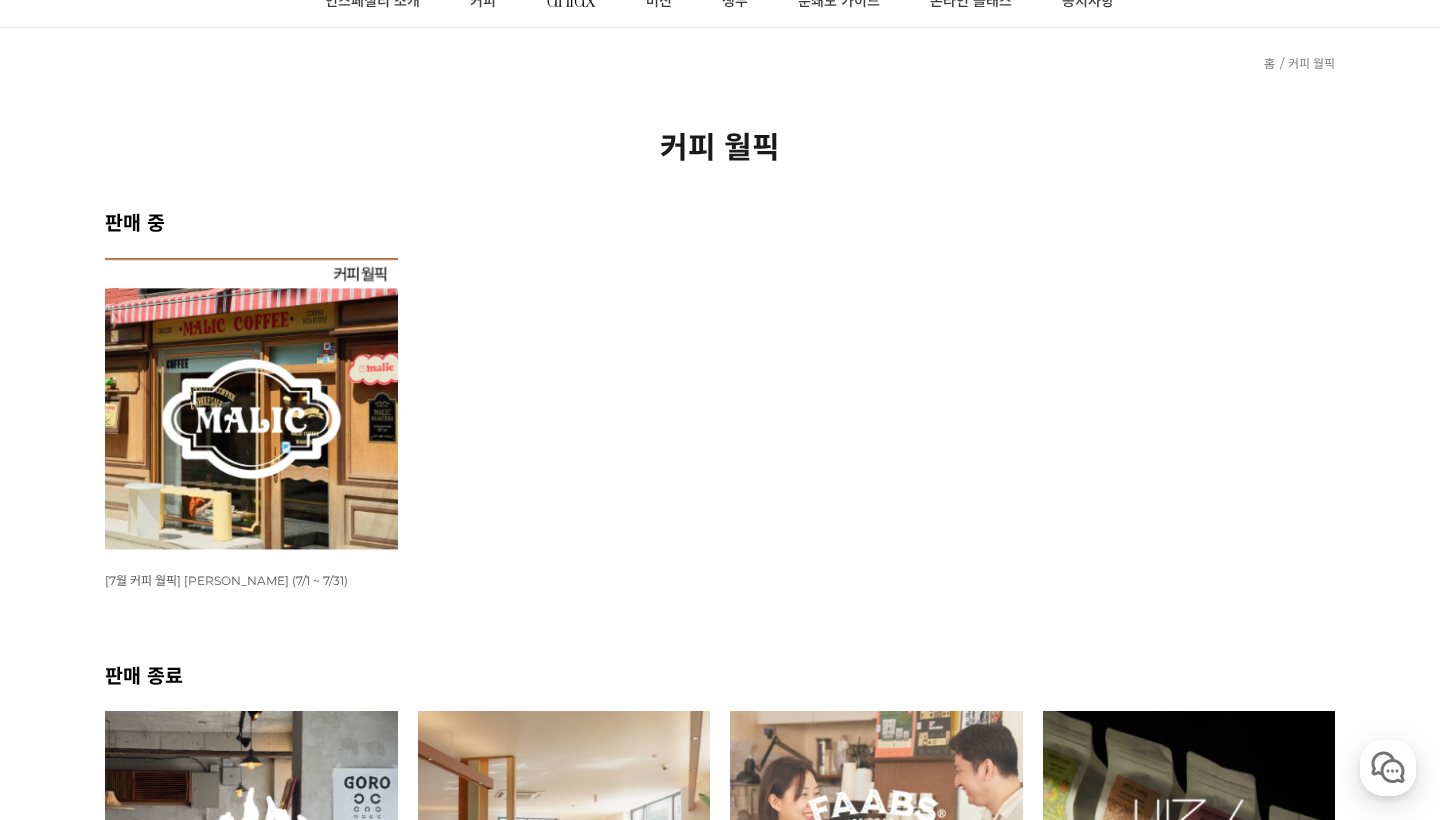 click at bounding box center (251, 404) 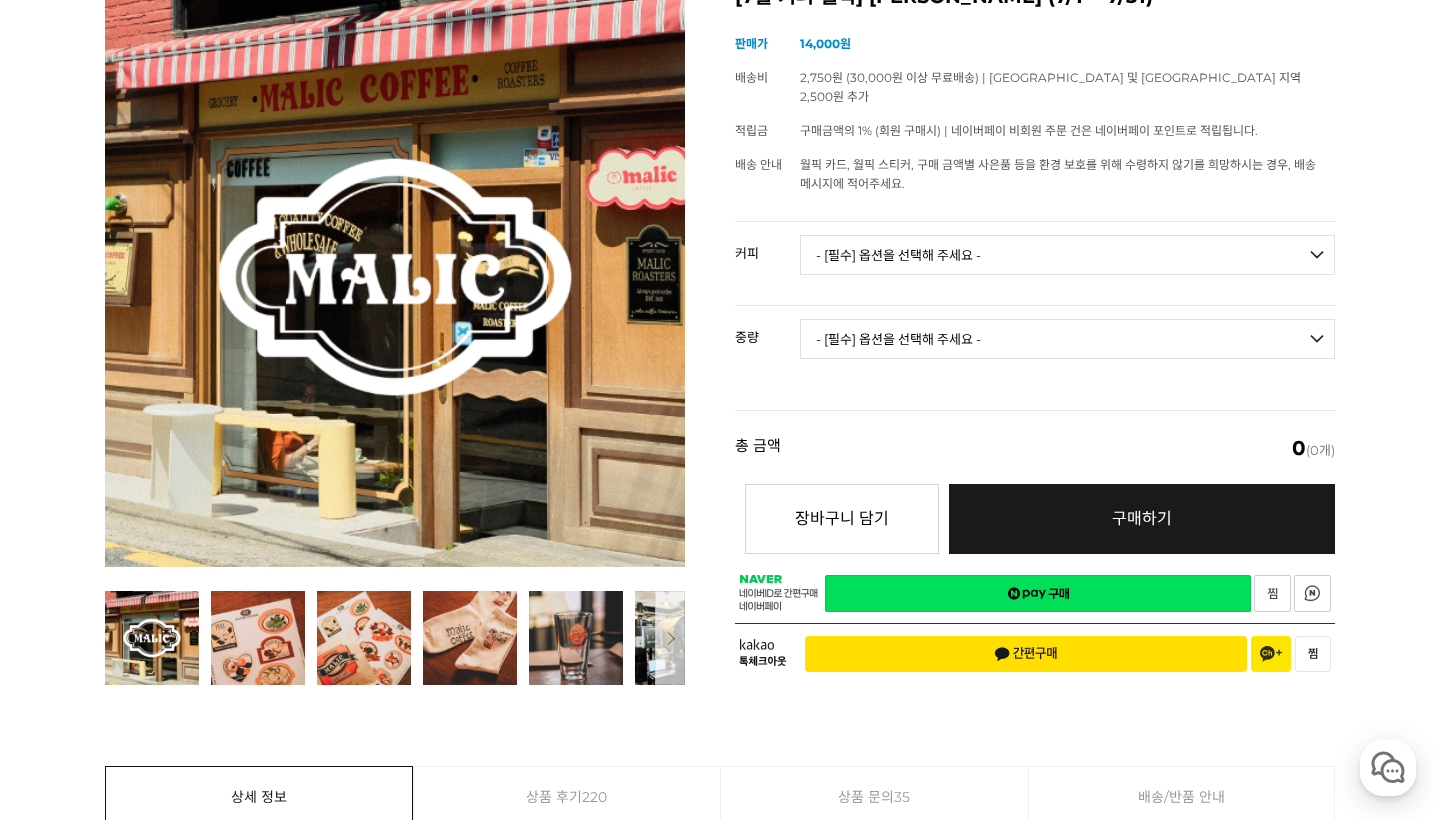 scroll, scrollTop: 802, scrollLeft: 0, axis: vertical 